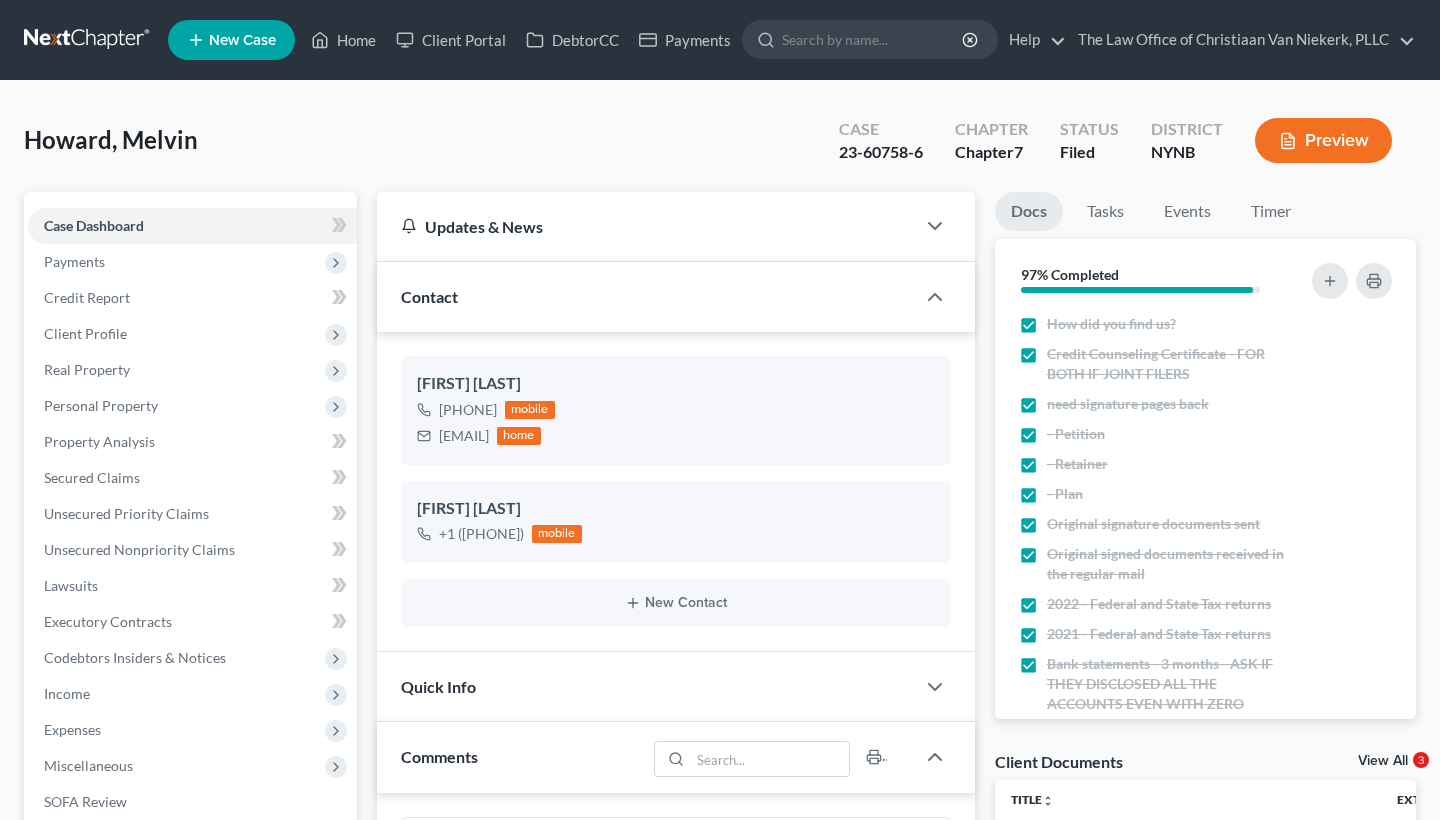 select on "0" 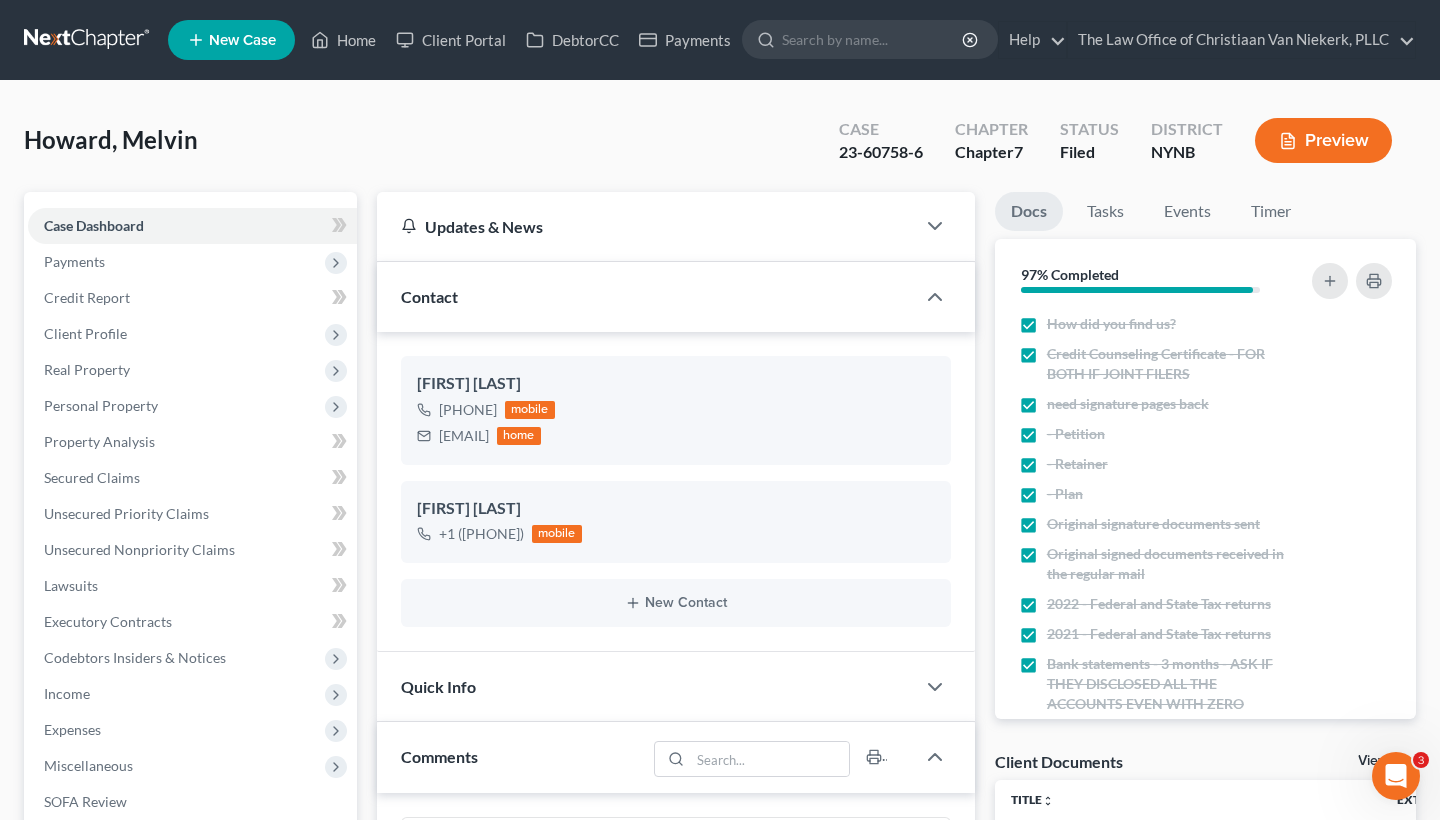 scroll, scrollTop: 0, scrollLeft: 0, axis: both 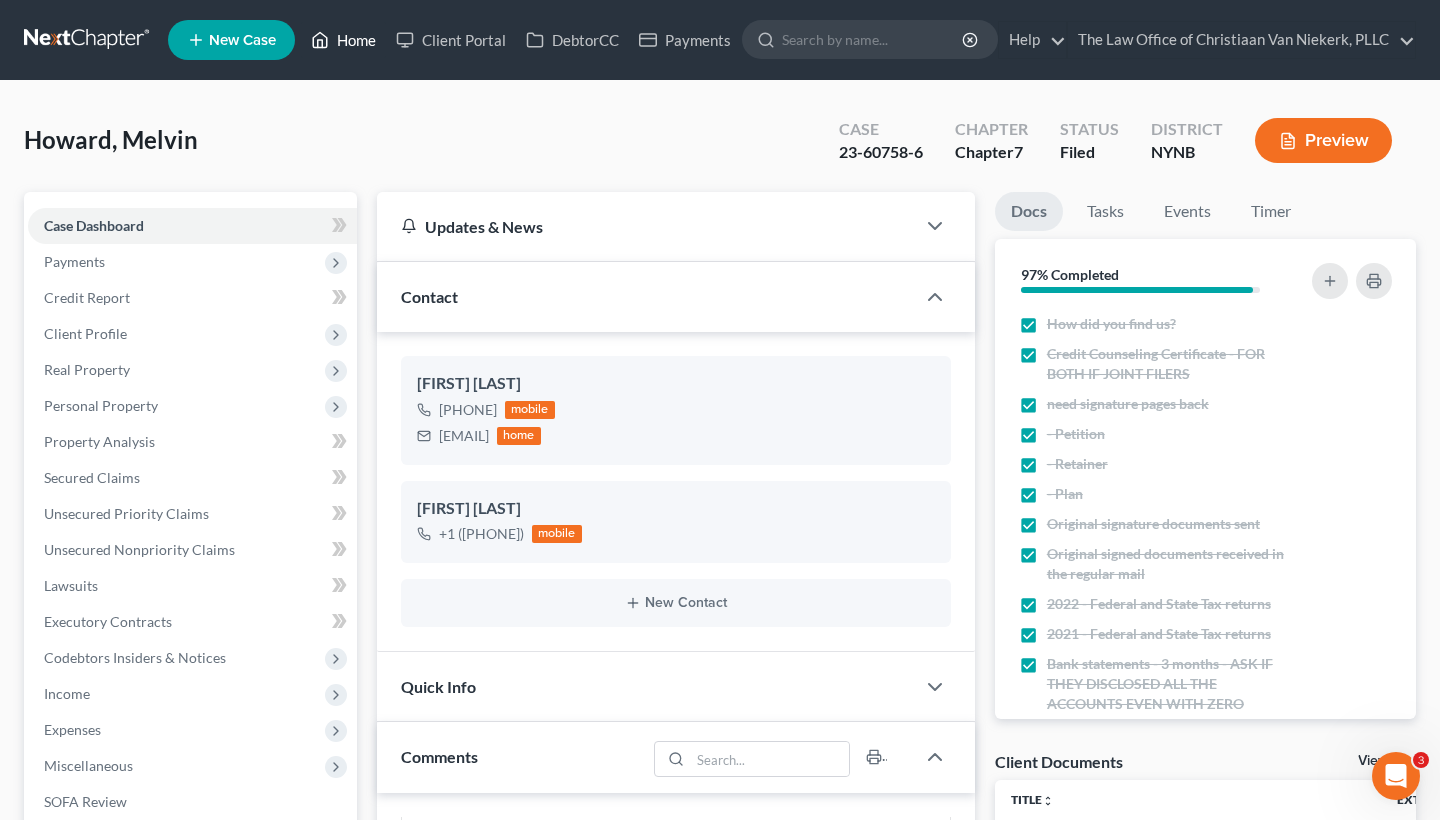 click on "Home" at bounding box center (343, 40) 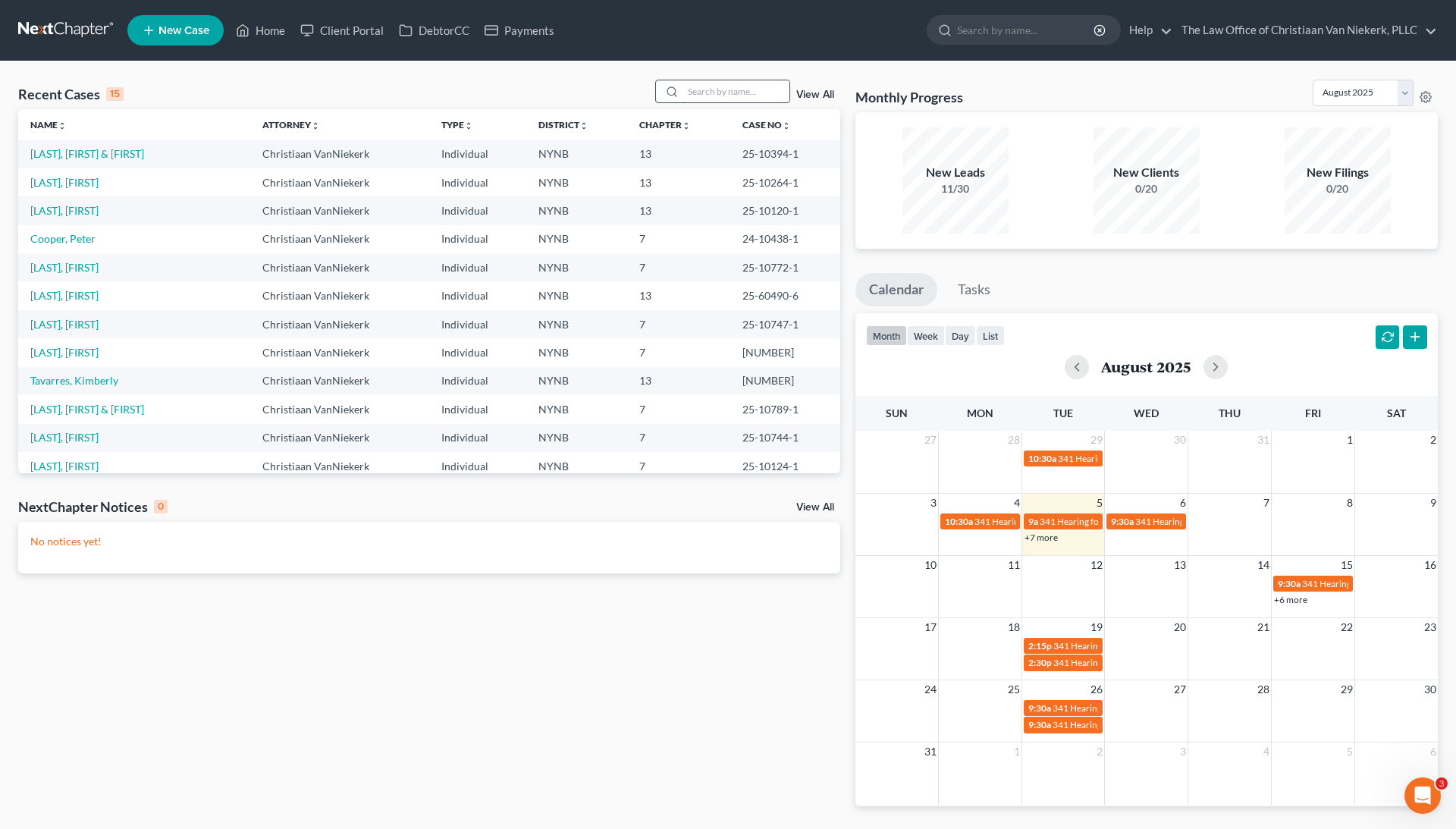 click at bounding box center [736, 91] 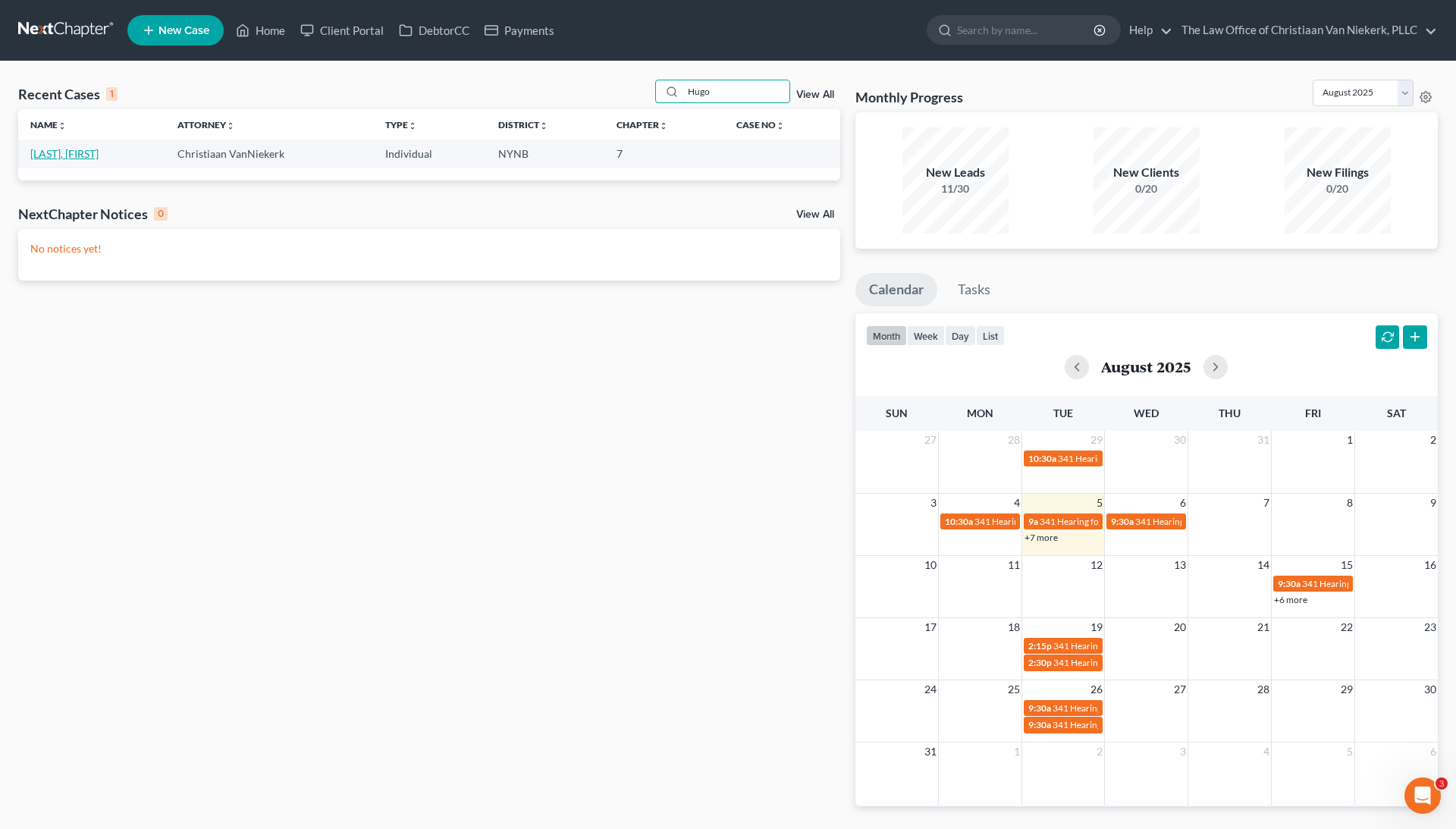 type on "Hugo" 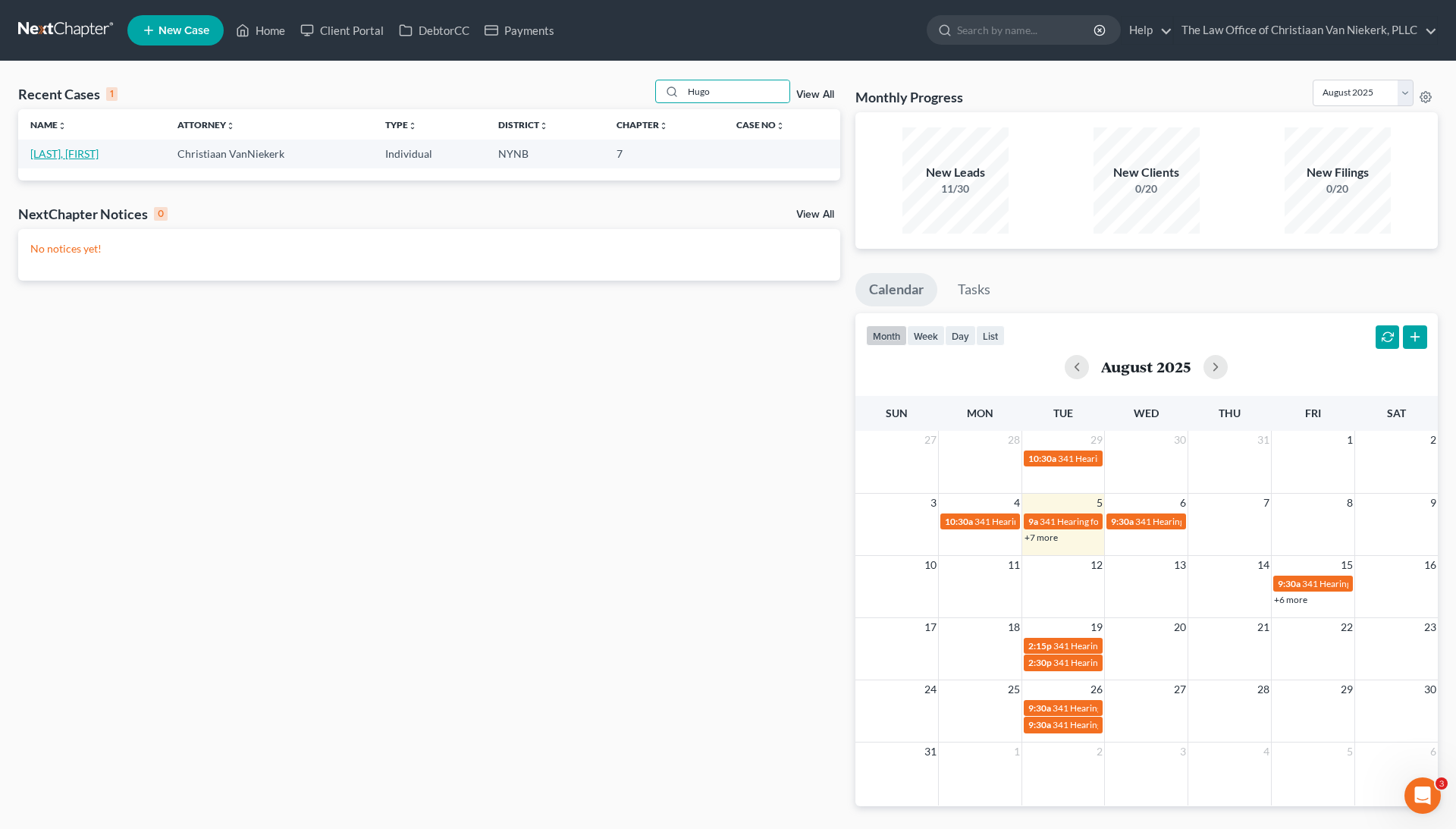 click on "[LAST], [FIRST]" at bounding box center [64, 153] 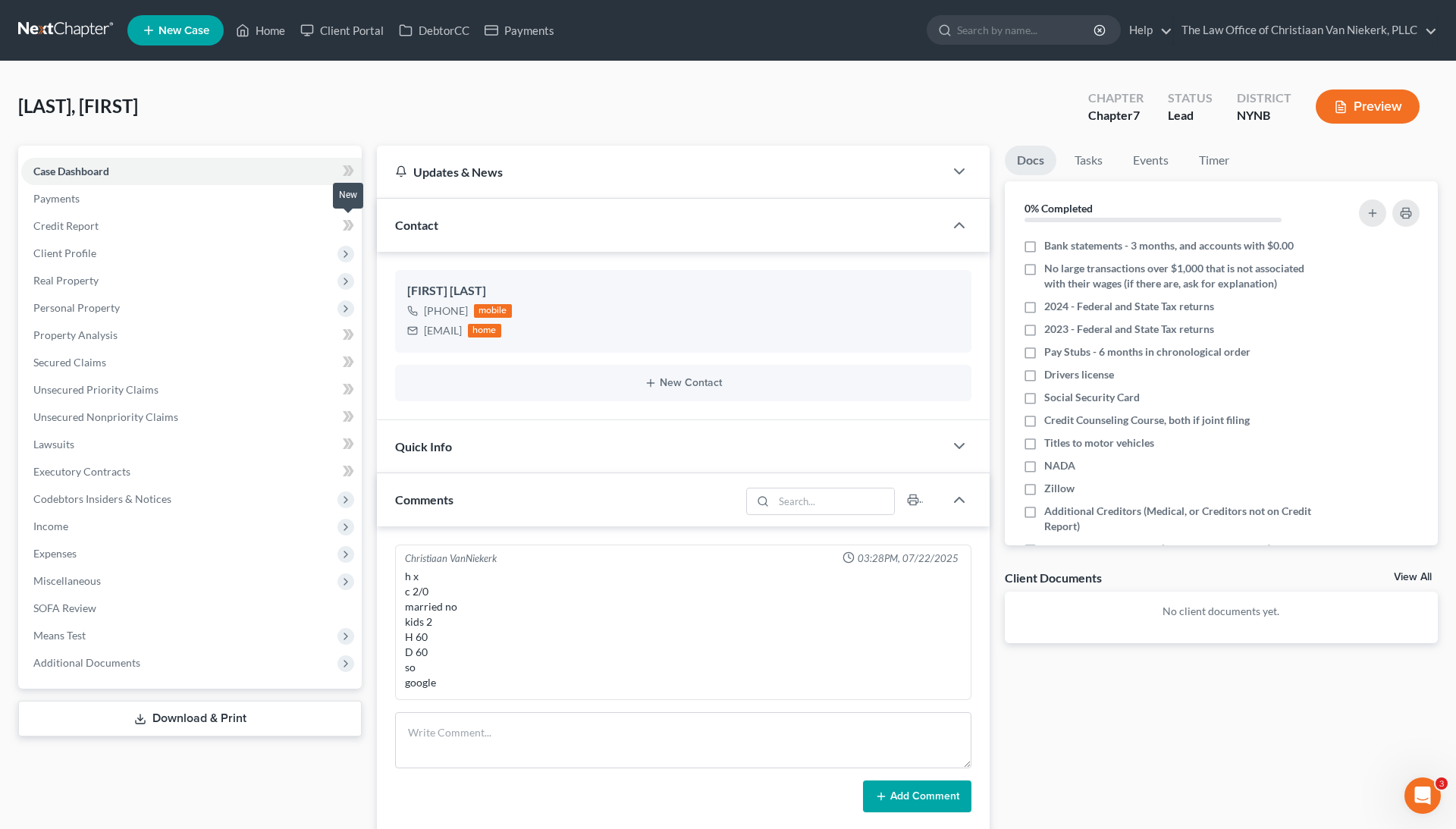 scroll, scrollTop: 686, scrollLeft: 0, axis: vertical 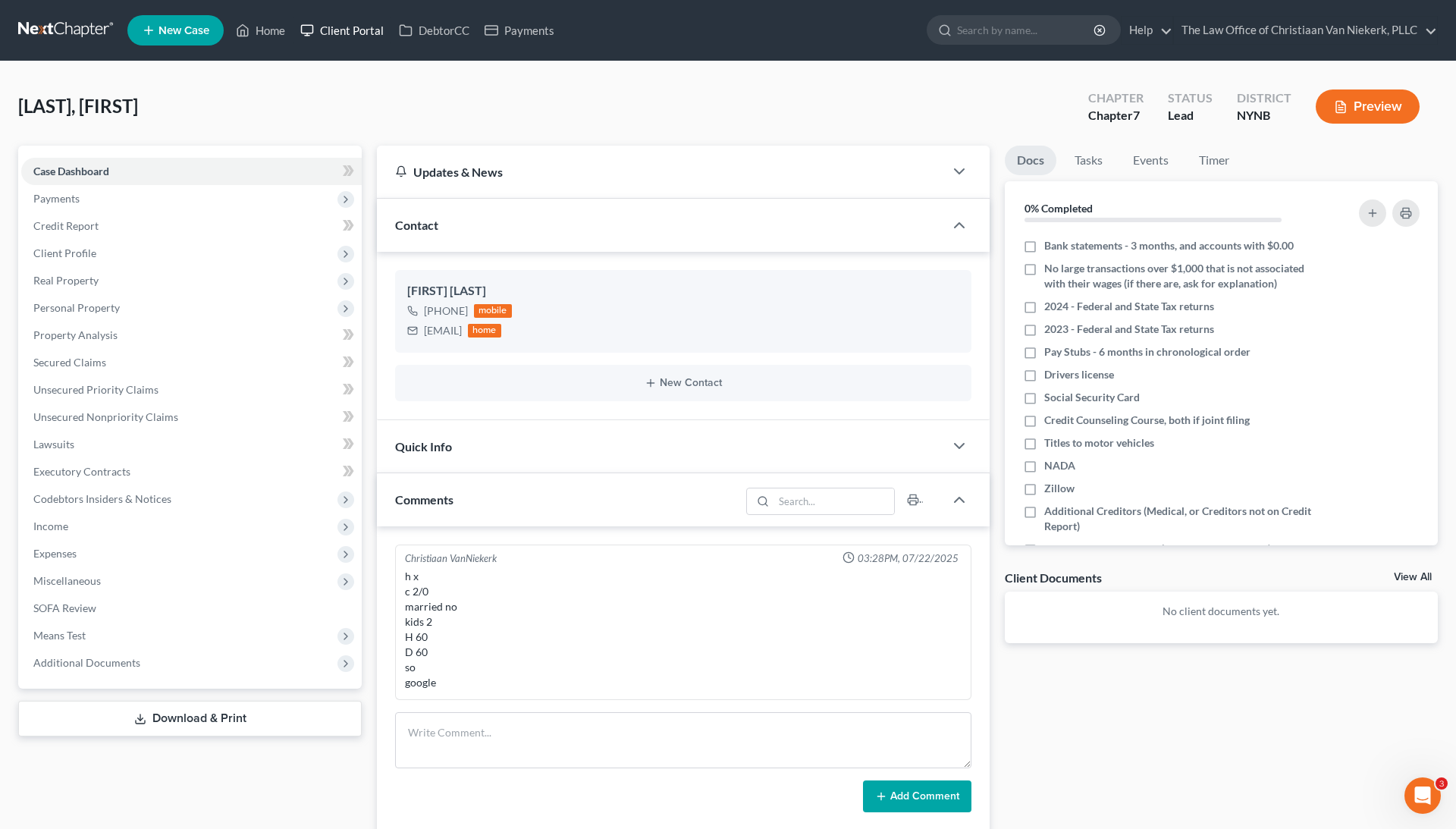 click on "Client Portal" at bounding box center (342, 30) 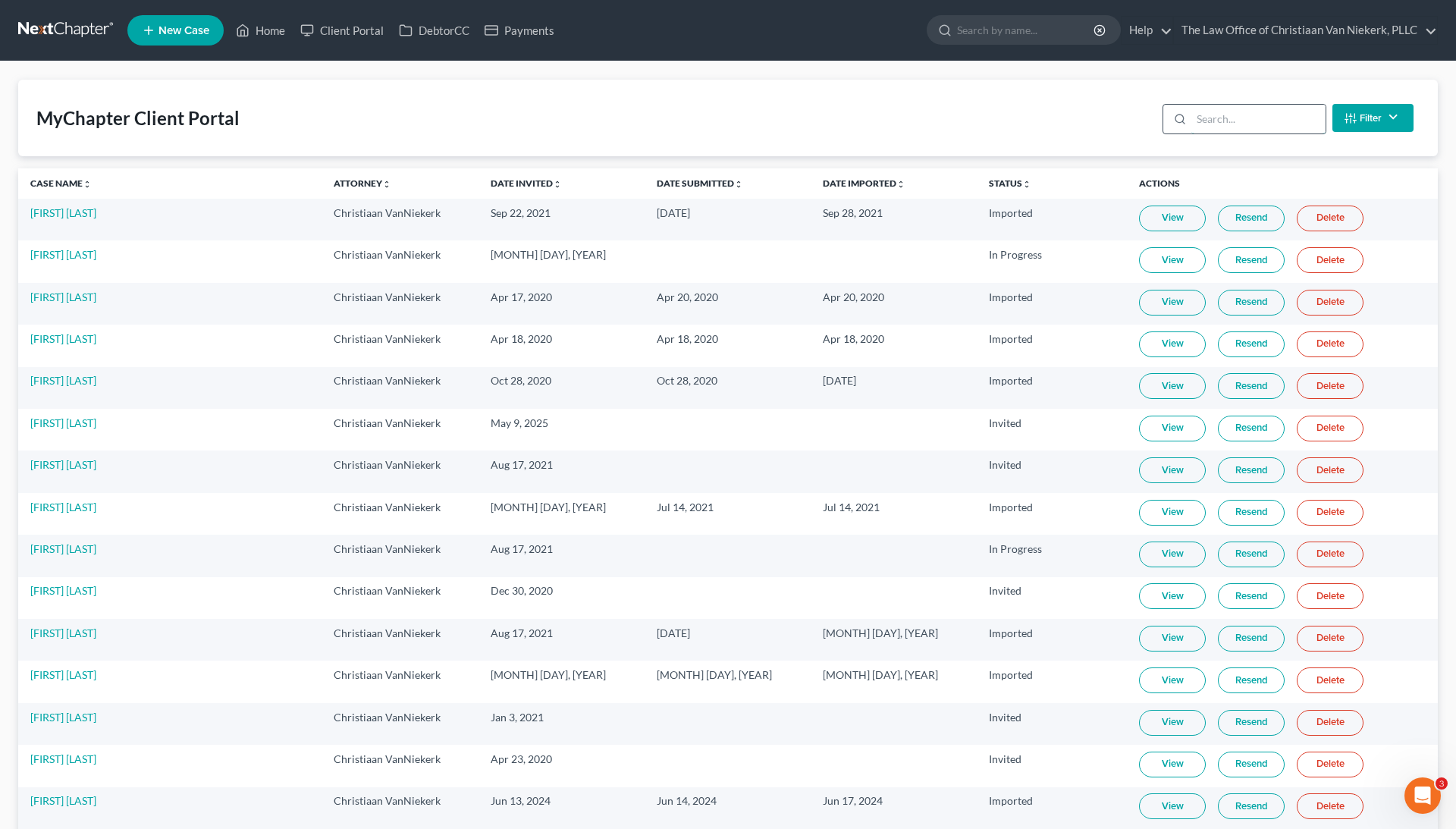 click at bounding box center [1258, 119] 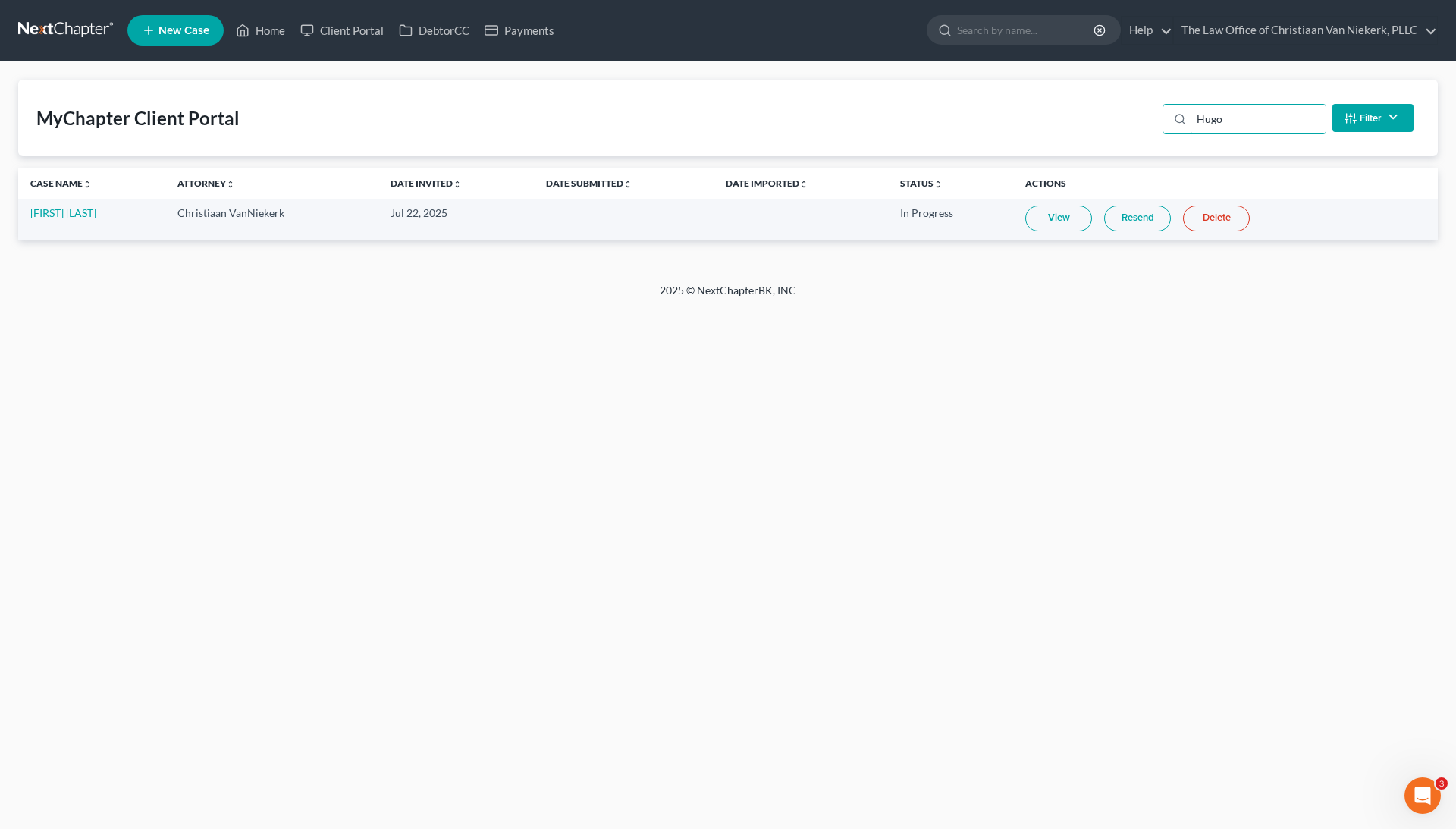 type on "Hugo" 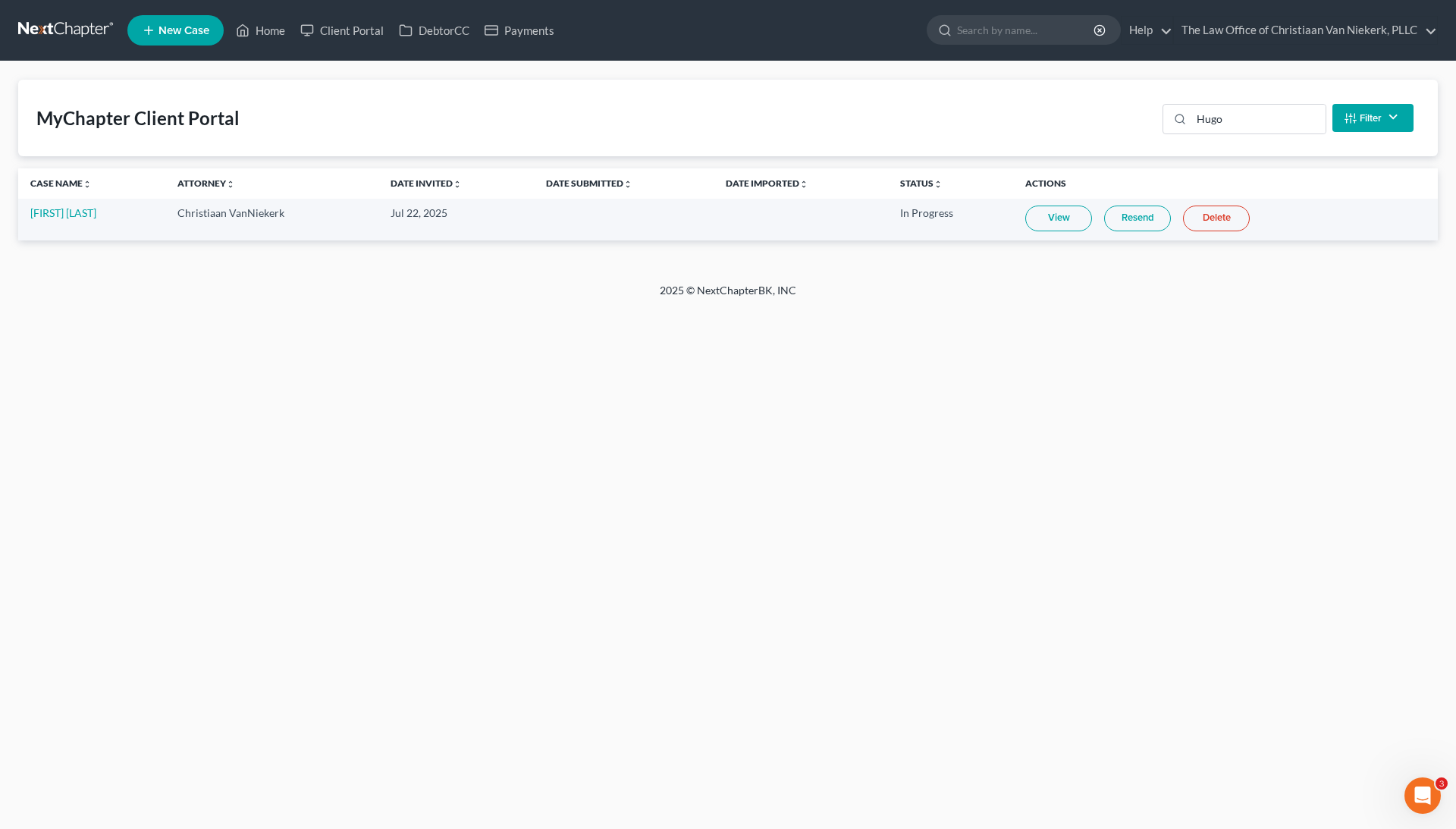 click on "View" at bounding box center [1059, 218] 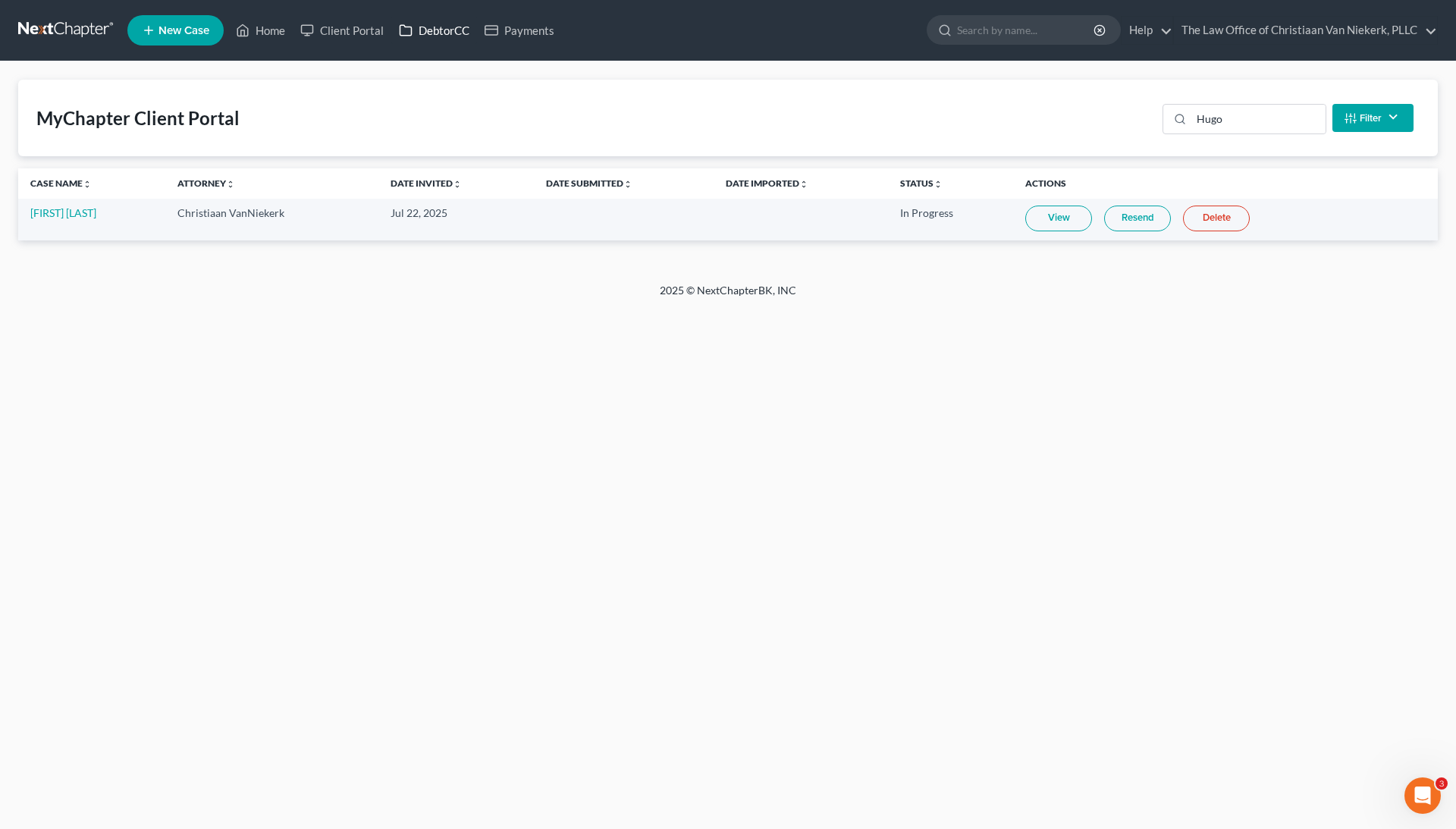 click on "DebtorCC" at bounding box center (434, 30) 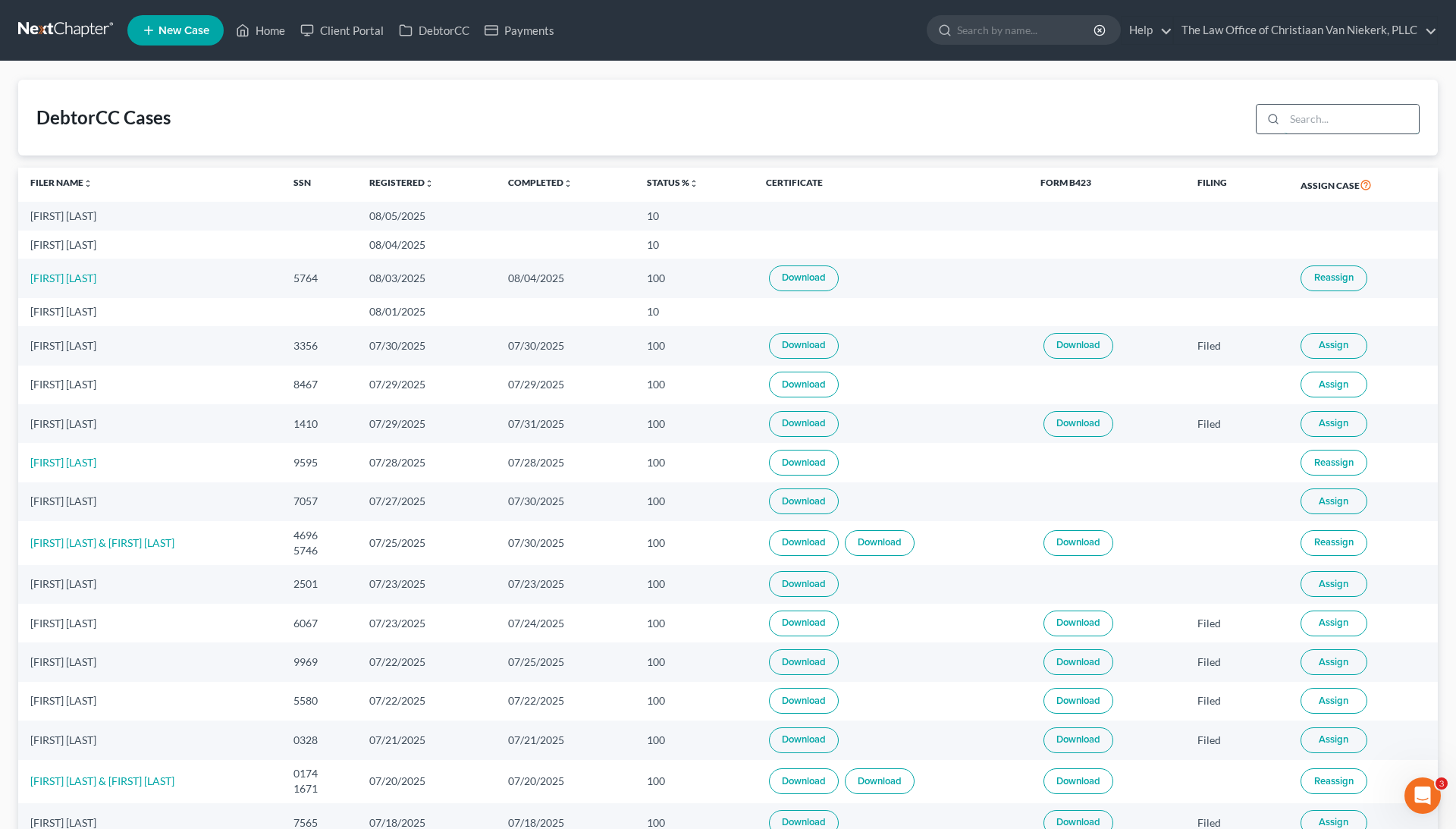 click at bounding box center [1351, 119] 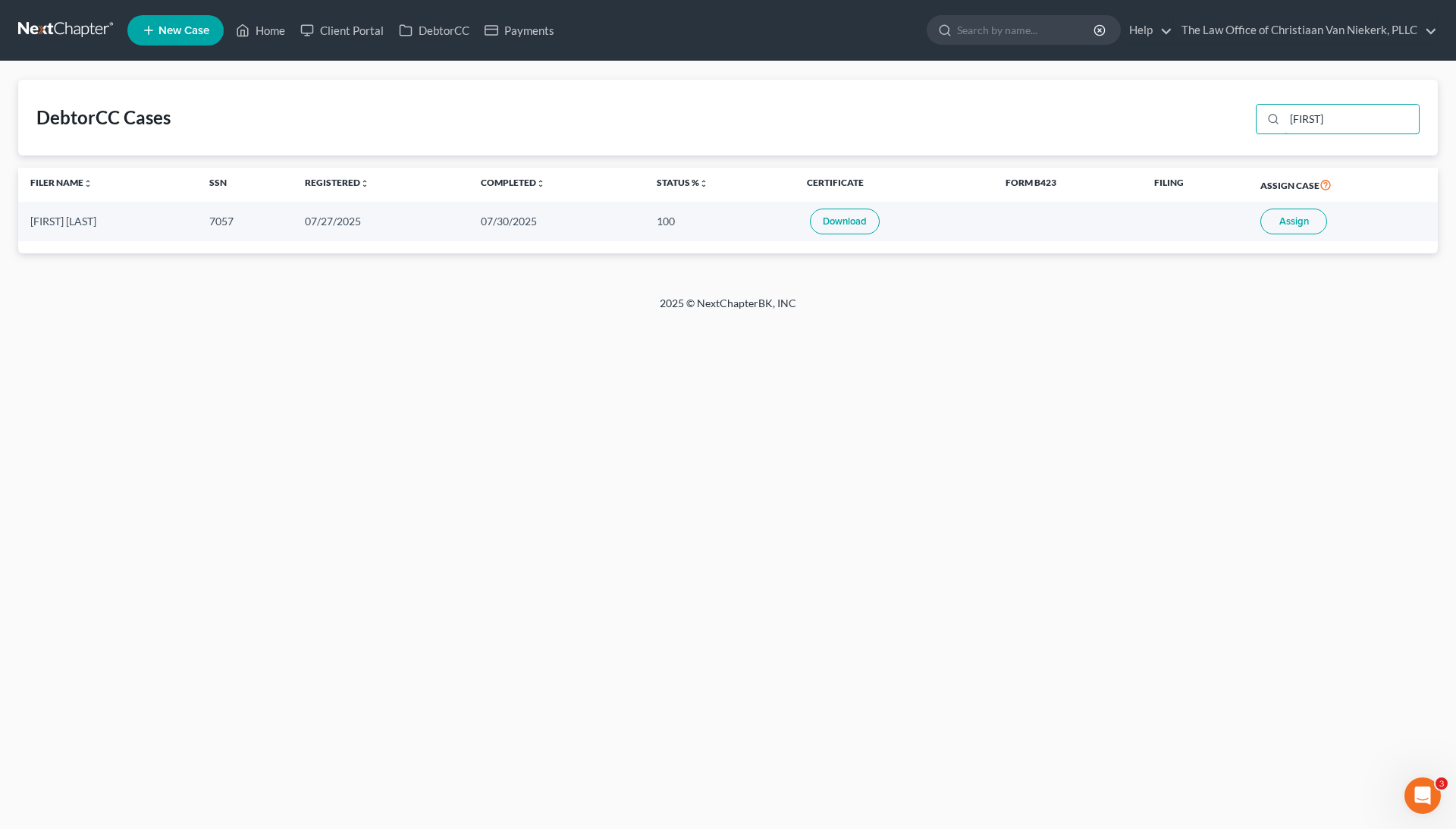 type on "[FIRST]" 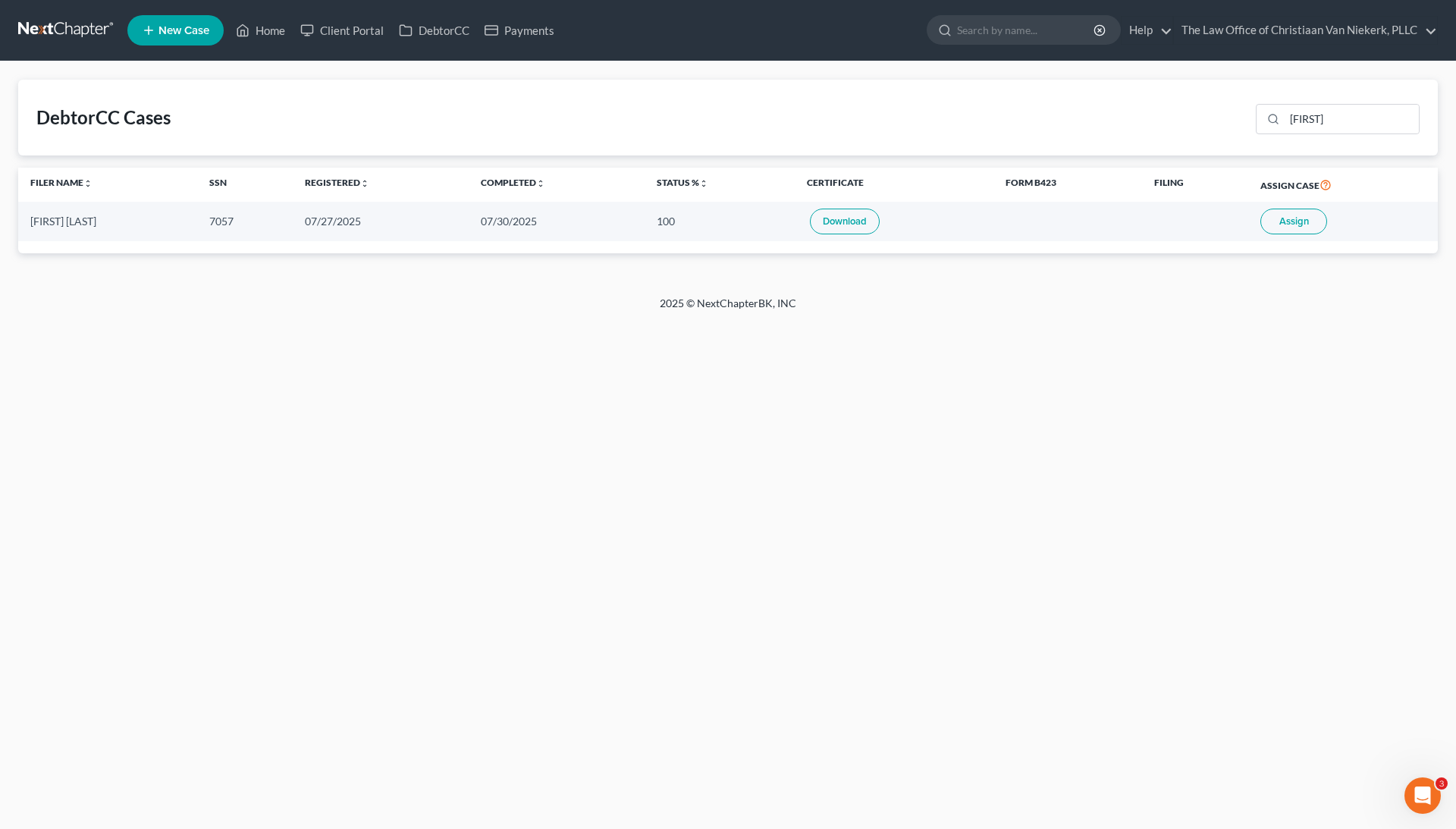 click on "Assign" at bounding box center [1294, 221] 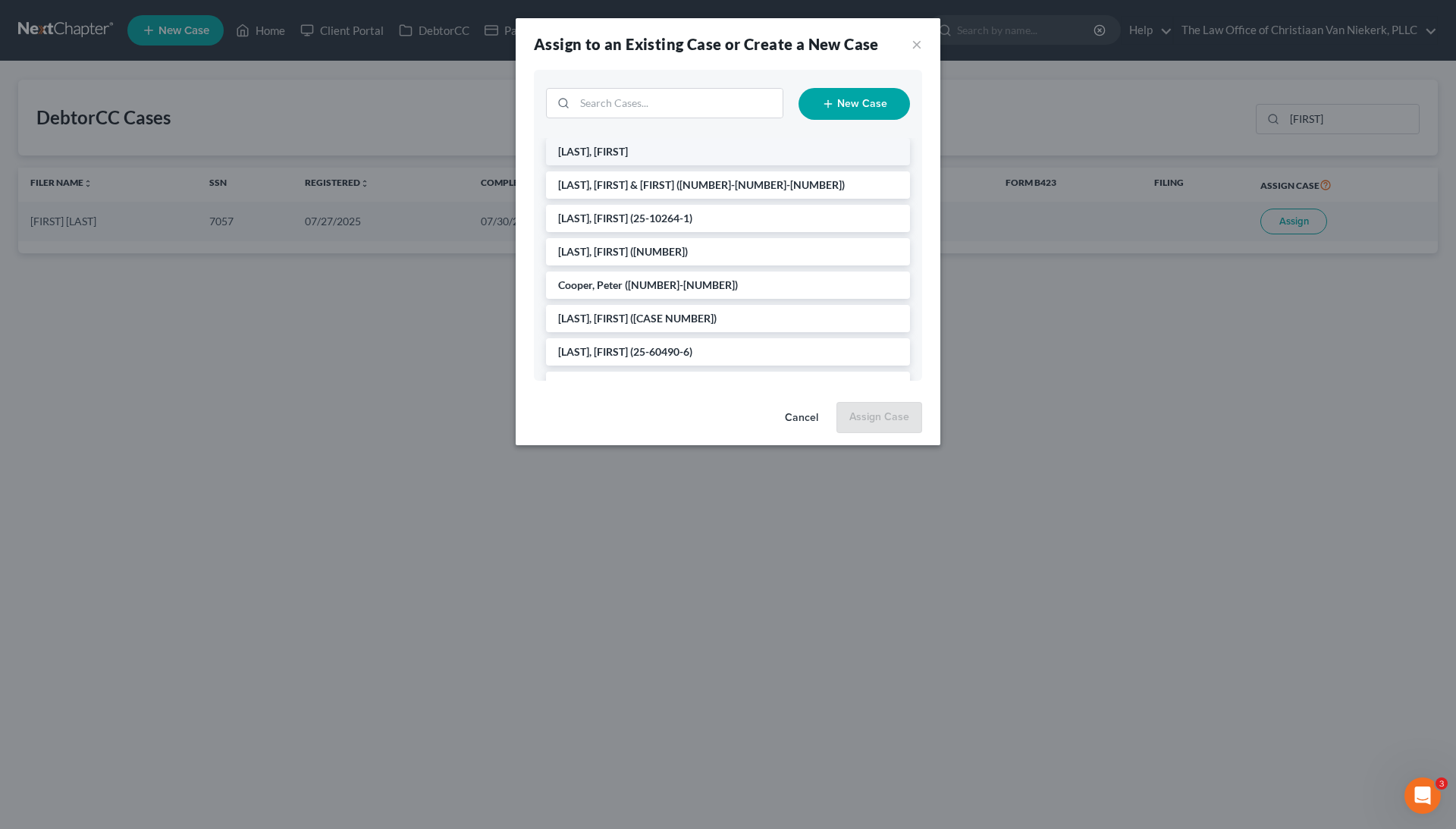click on "[LAST], [FIRST]" at bounding box center (728, 152) 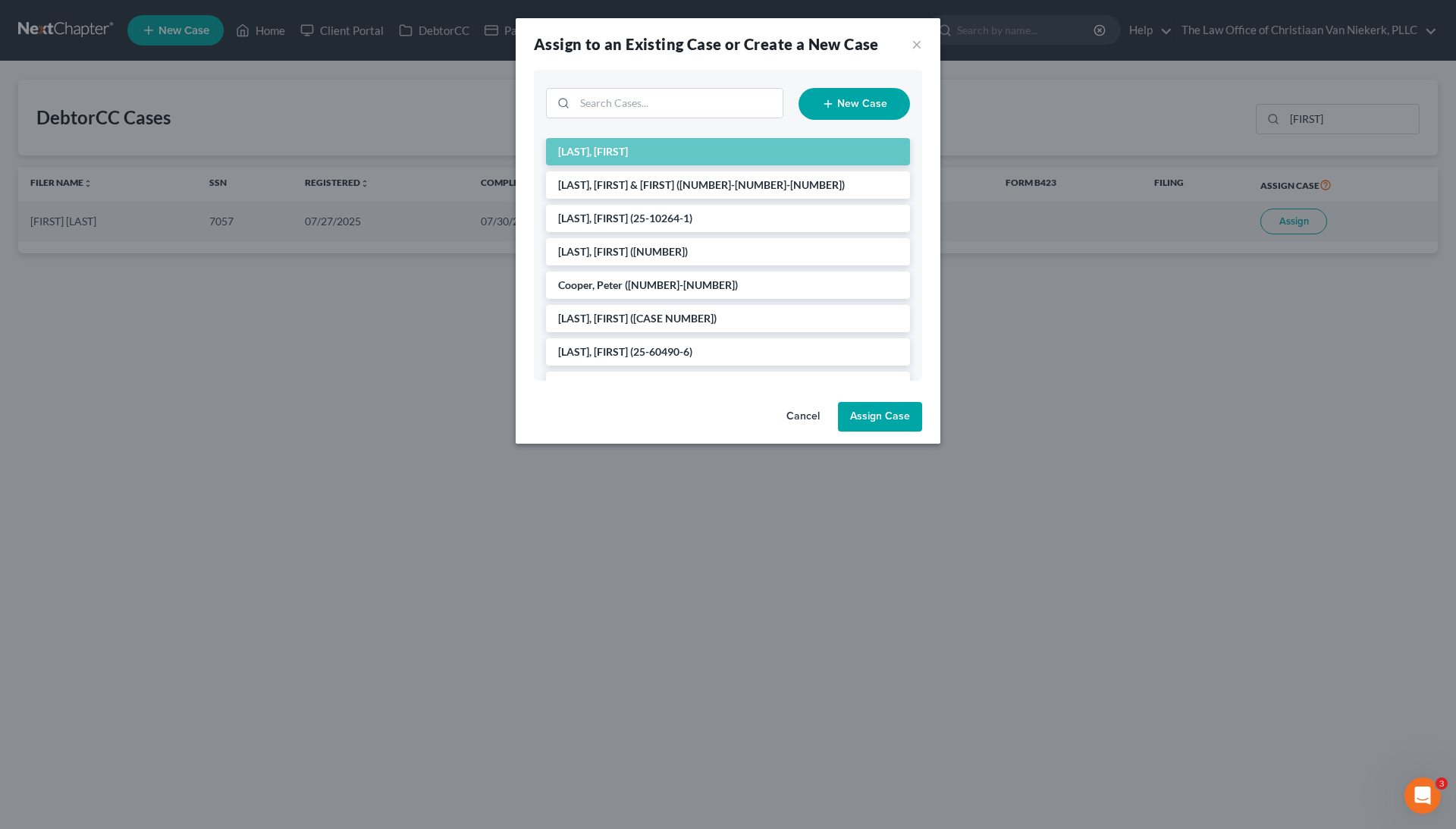 click on "Assign Case" at bounding box center (880, 417) 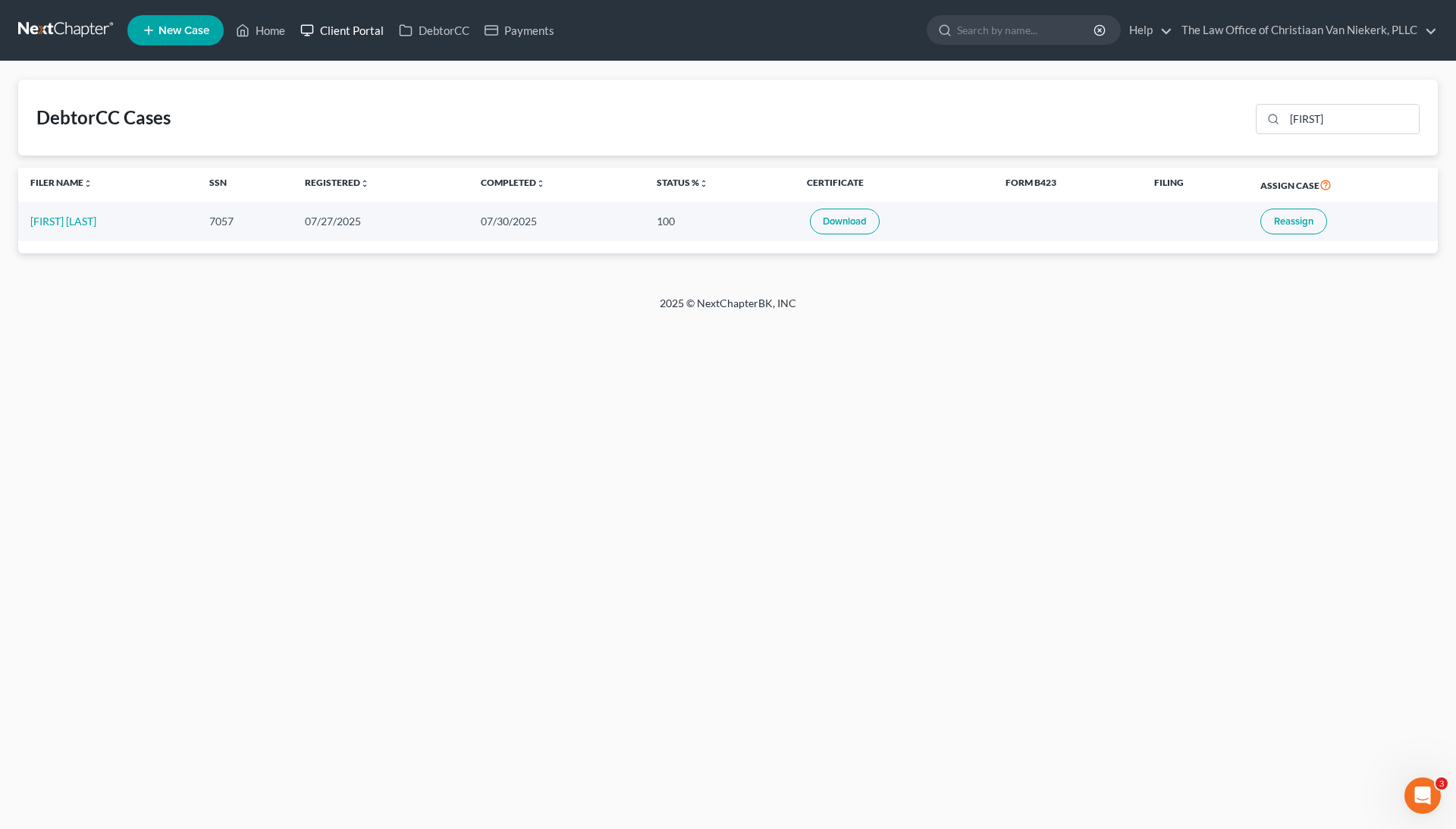 click on "Client Portal" at bounding box center [342, 30] 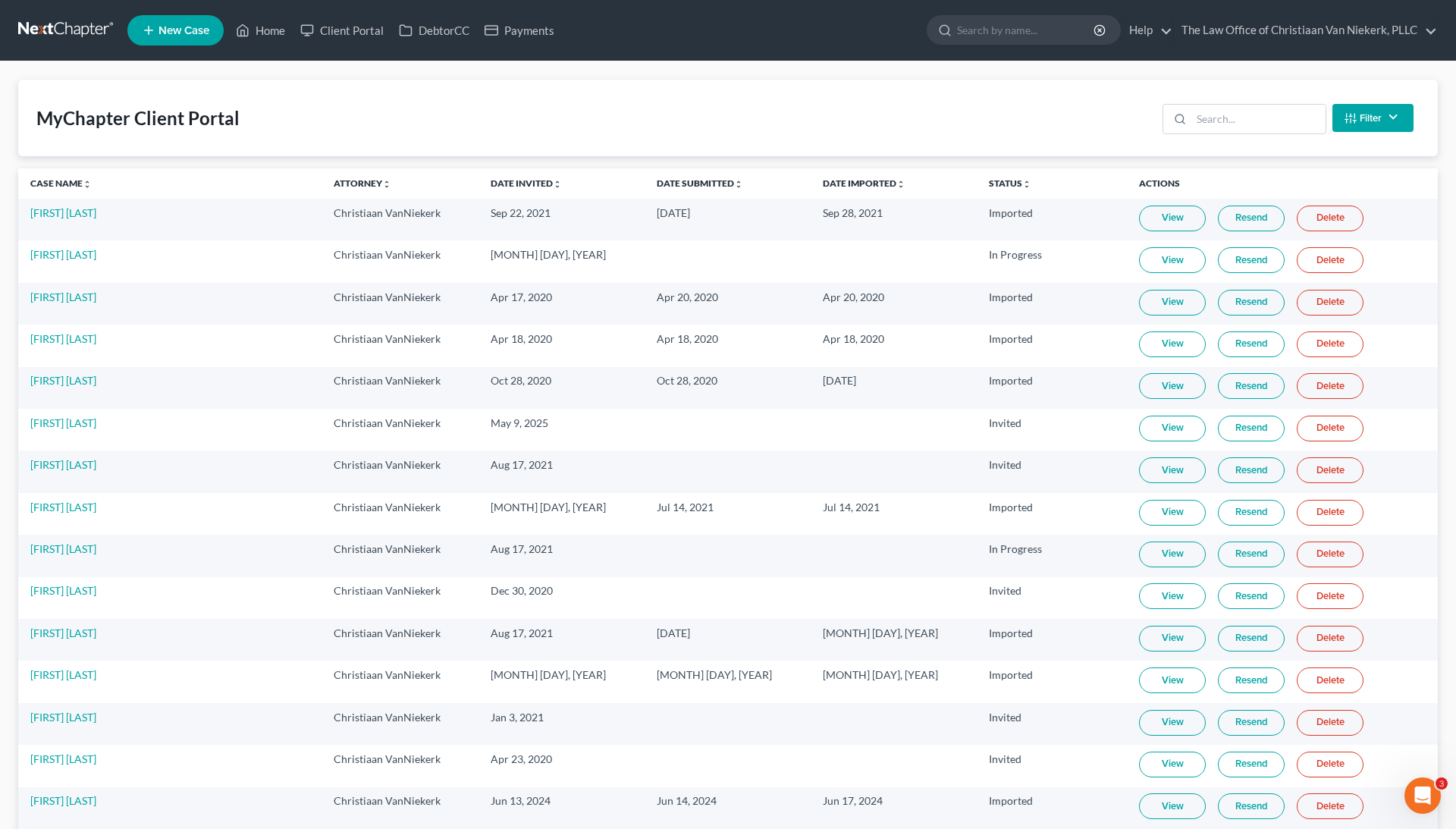 click on "Filter Status Filter... Invited With Payment Invited Without Payment Invited Payment Only In Progress Ready To Review Reviewed Imported Sent Back To Debtor Attorney Filter... [FIRST] [LAST] Clear" at bounding box center [1288, 118] 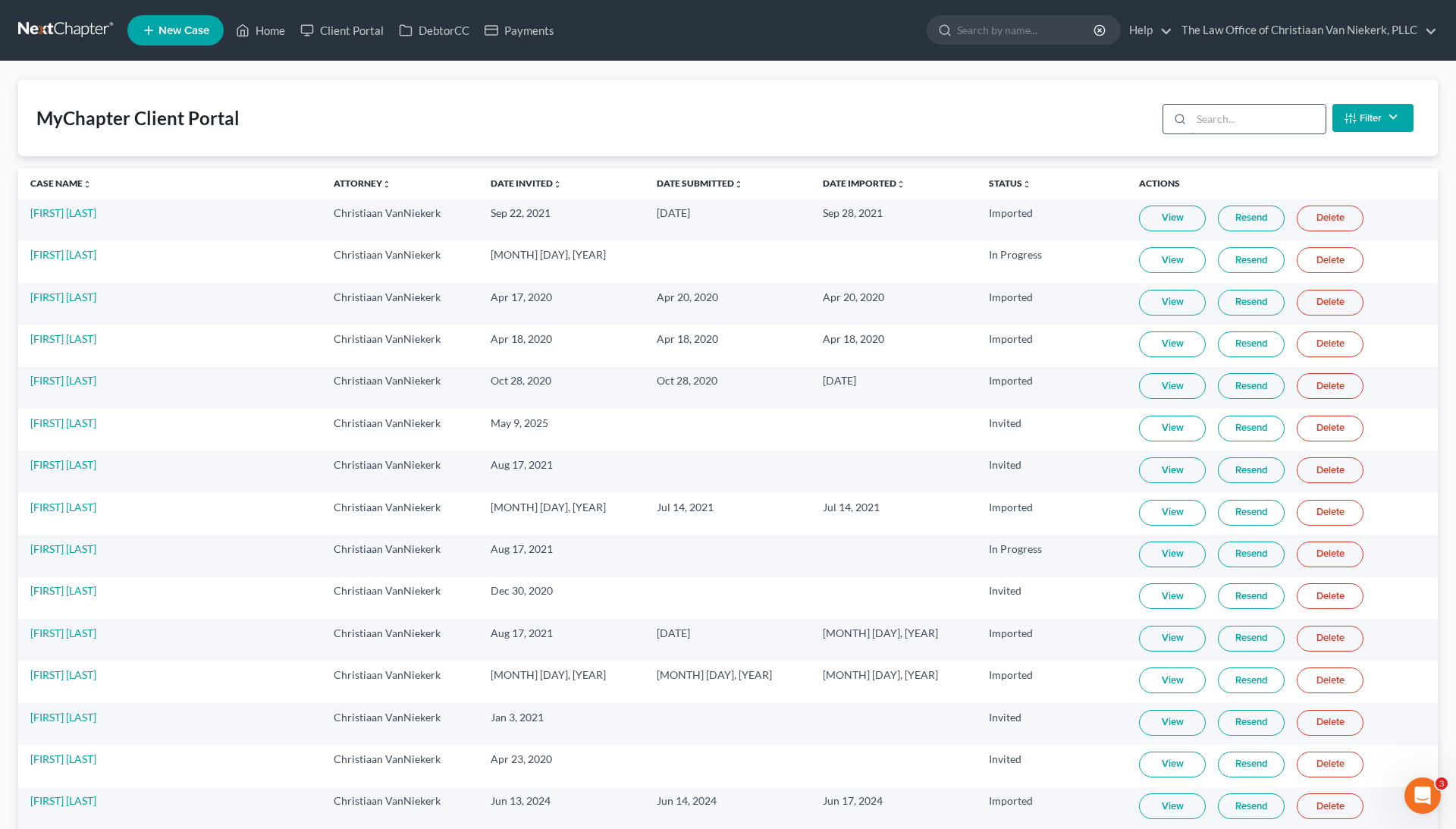 click at bounding box center [1258, 119] 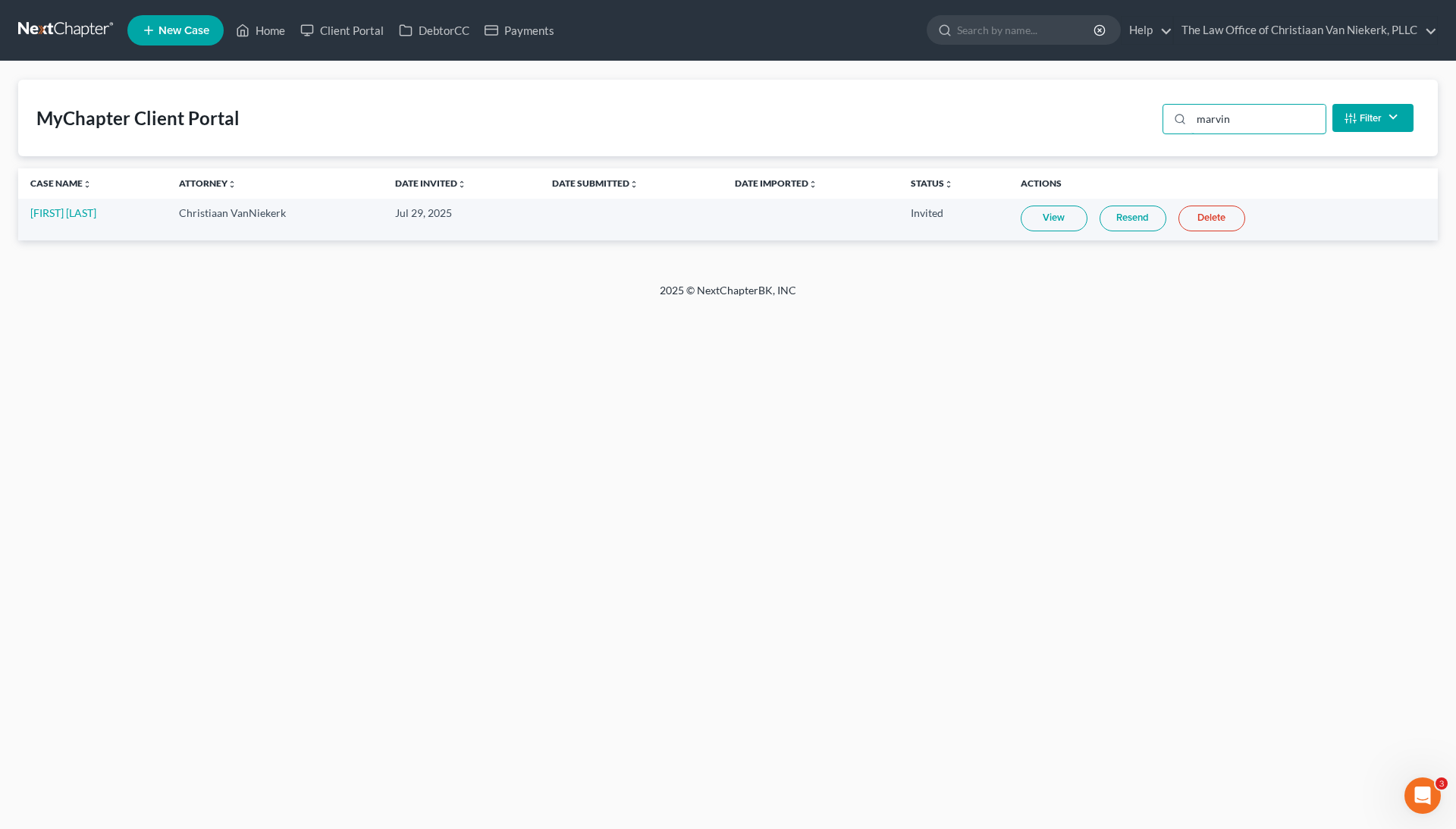 type on "marvin" 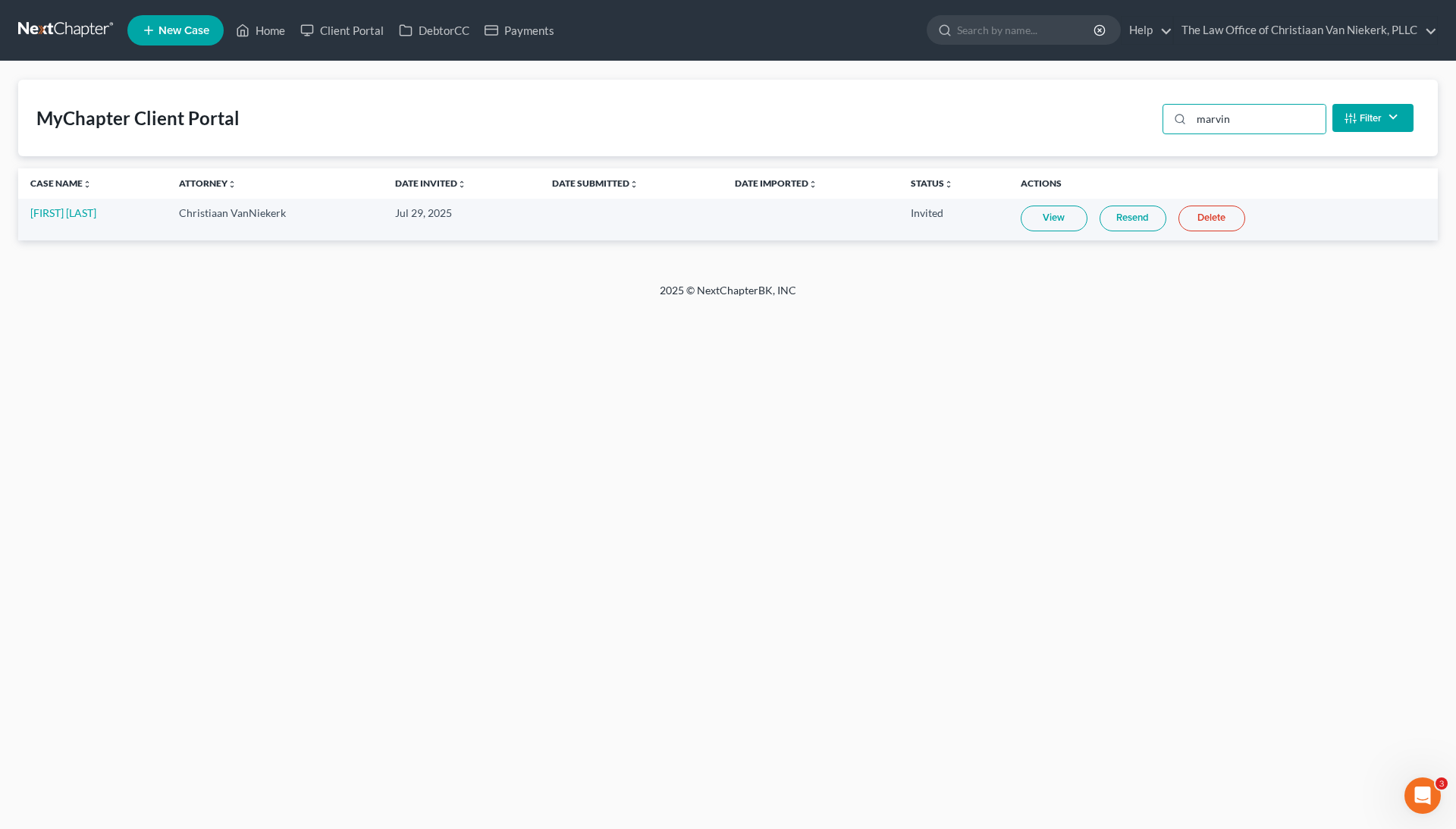 click on "View" at bounding box center (1054, 218) 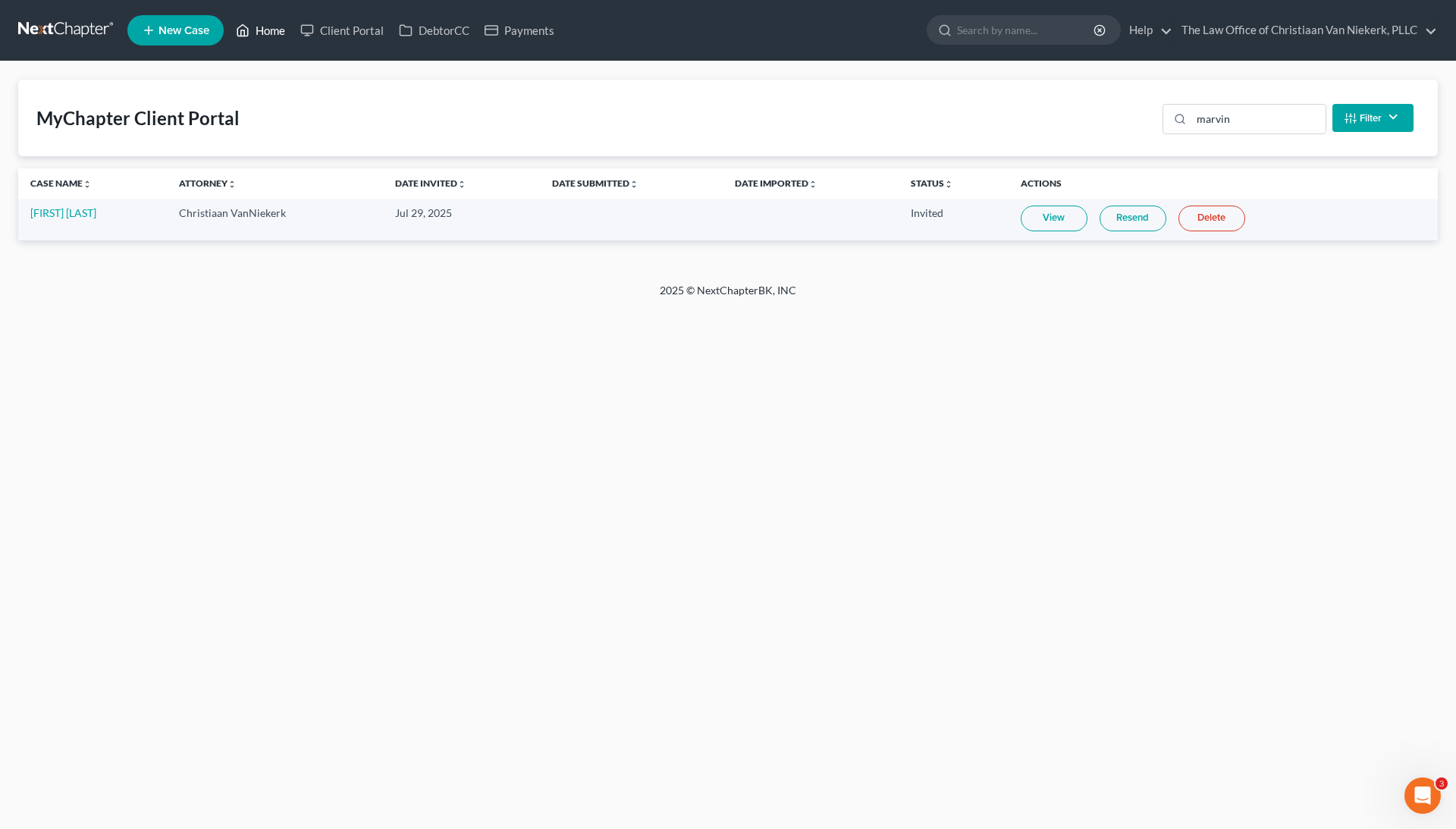 click on "Home" at bounding box center (260, 30) 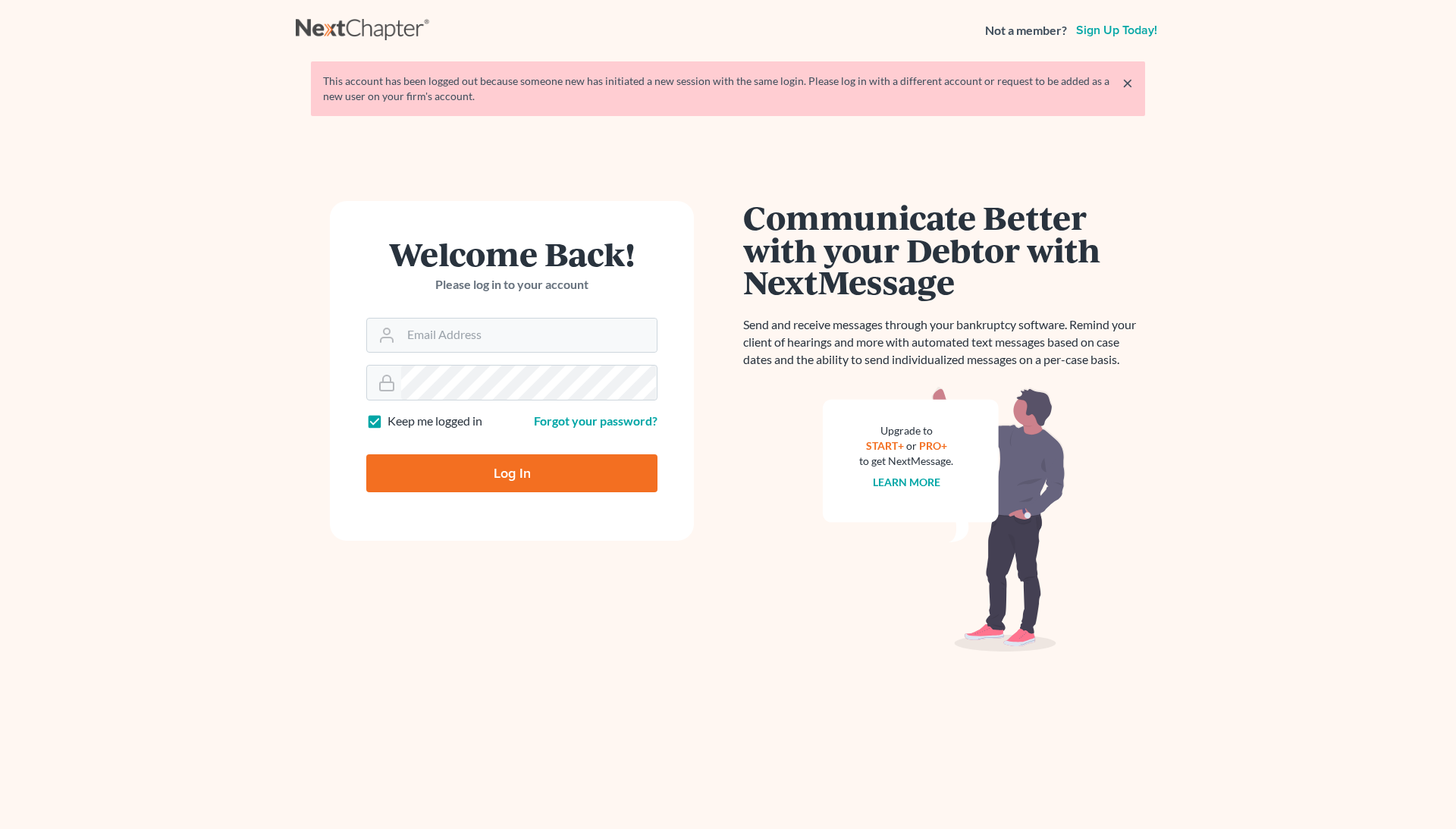 scroll, scrollTop: 0, scrollLeft: 0, axis: both 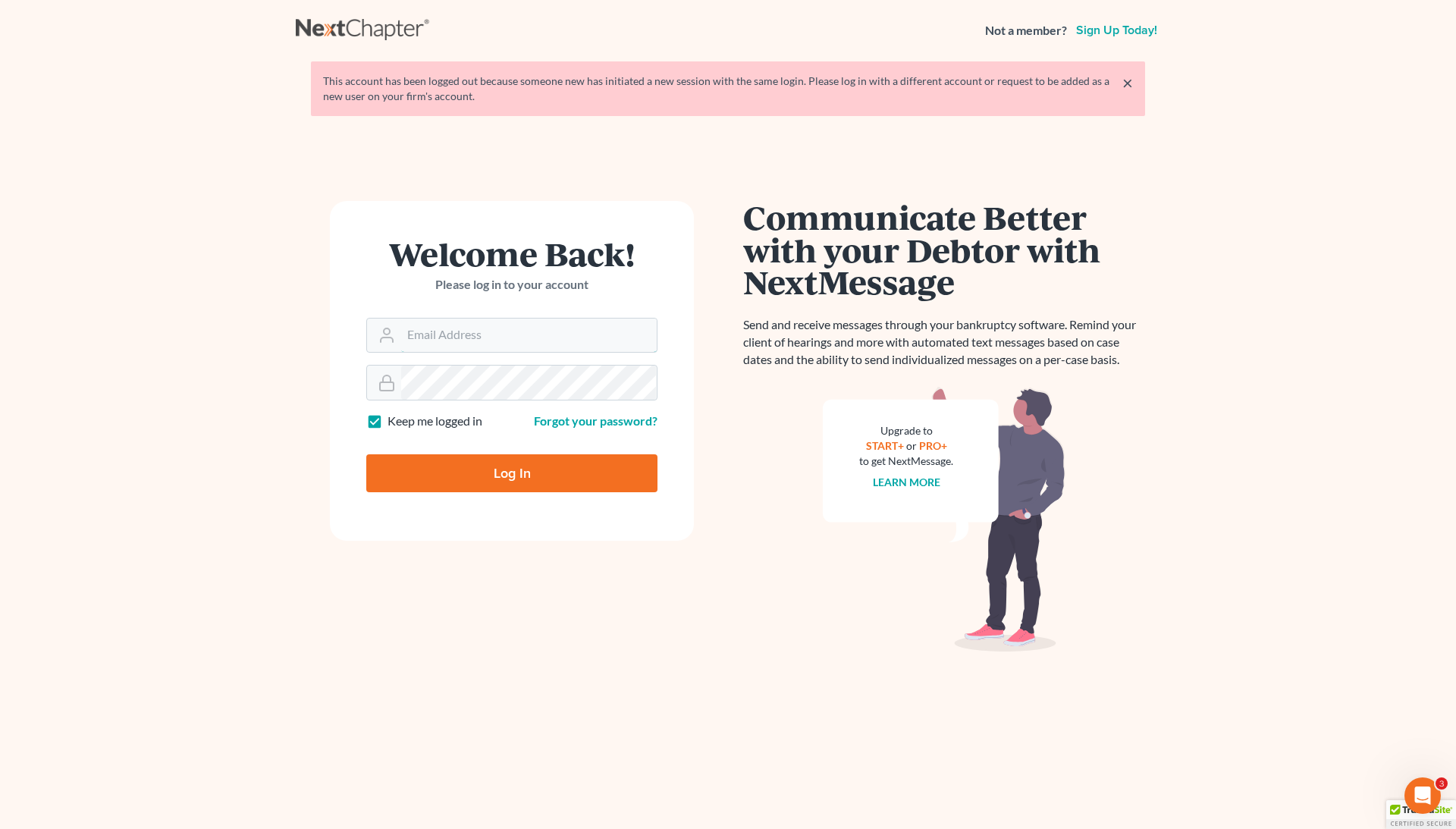type on "pa@mvnlaw.com" 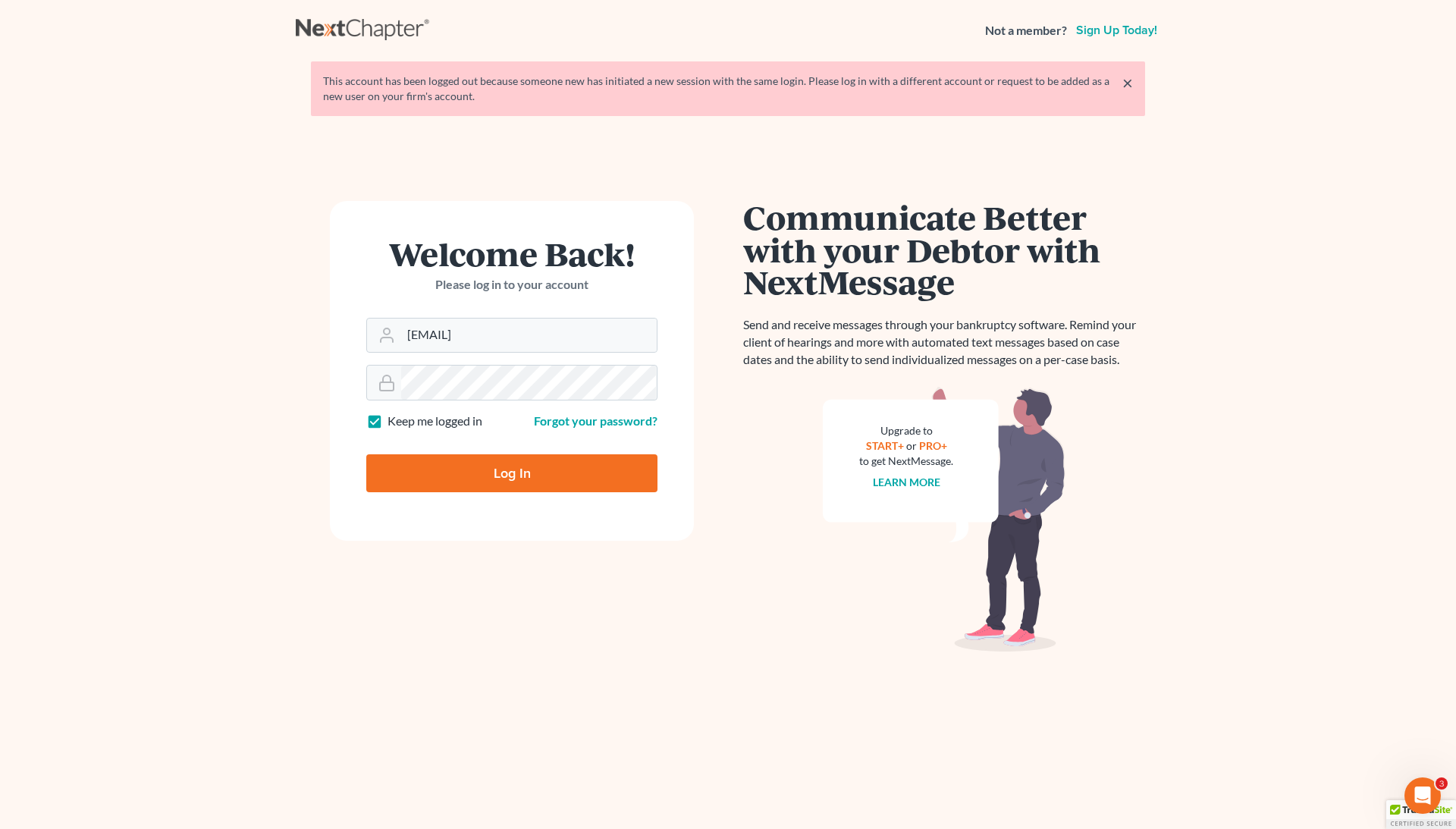 click on "Log In" at bounding box center [512, 473] 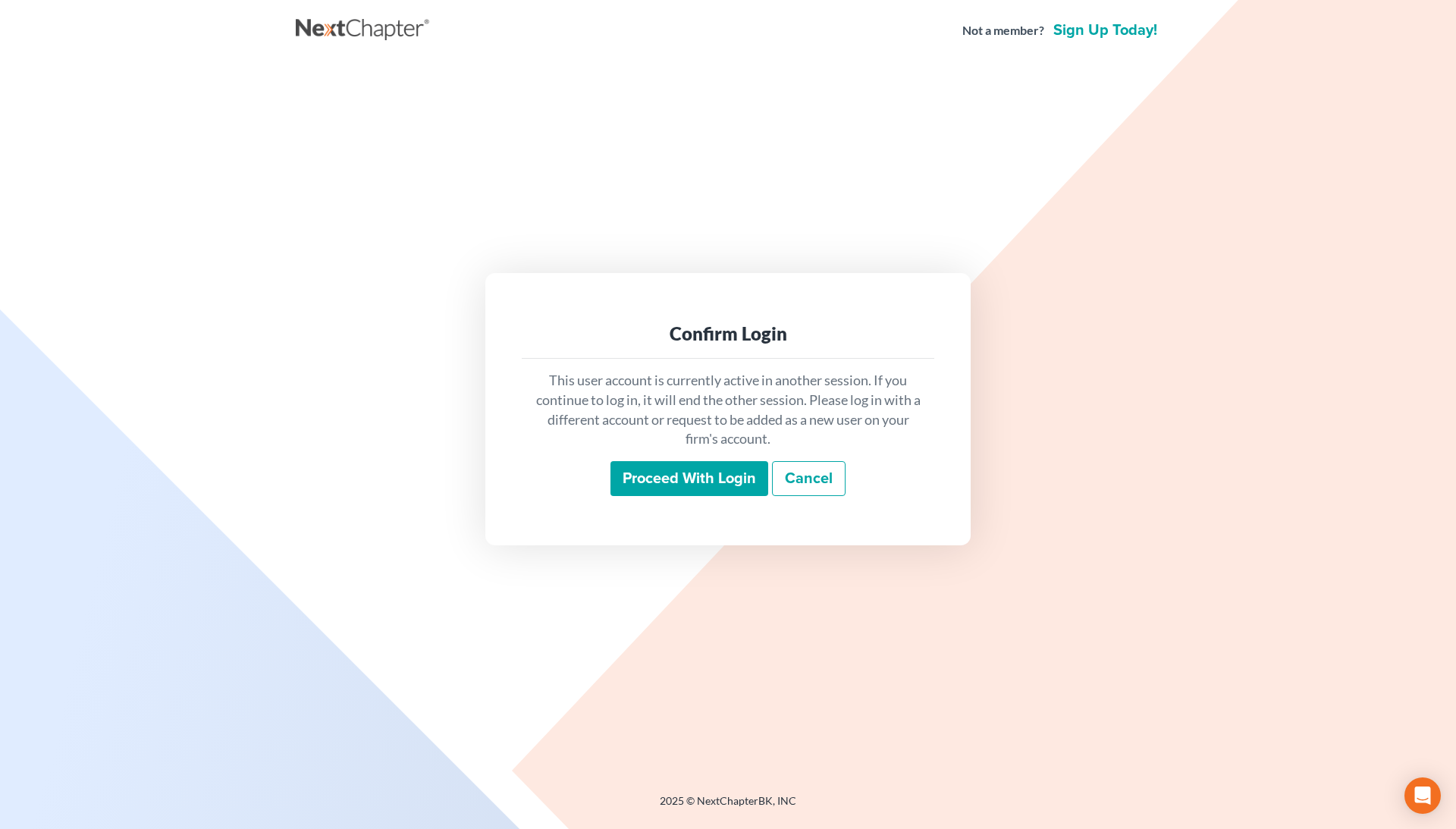 scroll, scrollTop: 0, scrollLeft: 0, axis: both 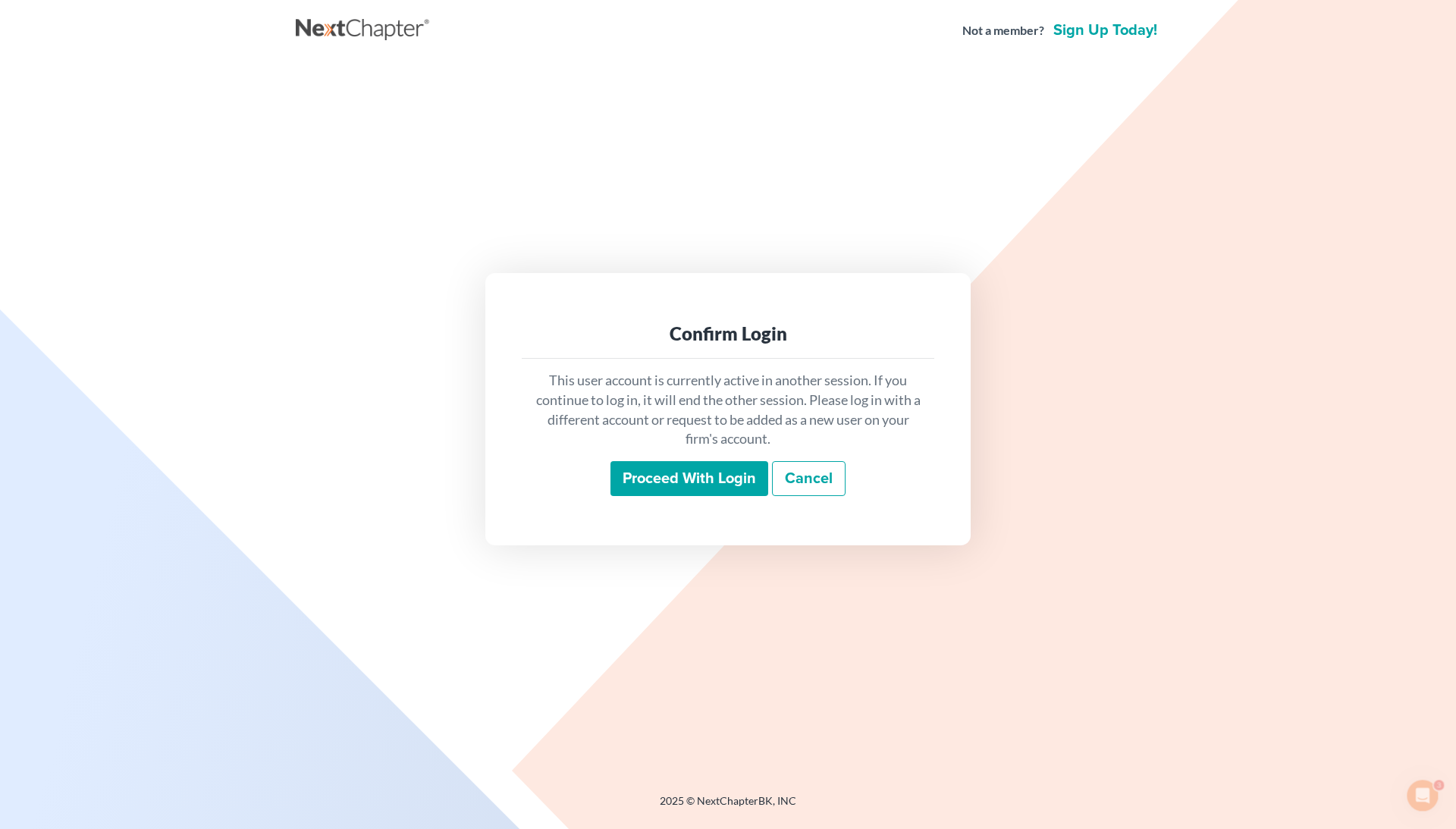 click on "Proceed with login" at bounding box center (689, 479) 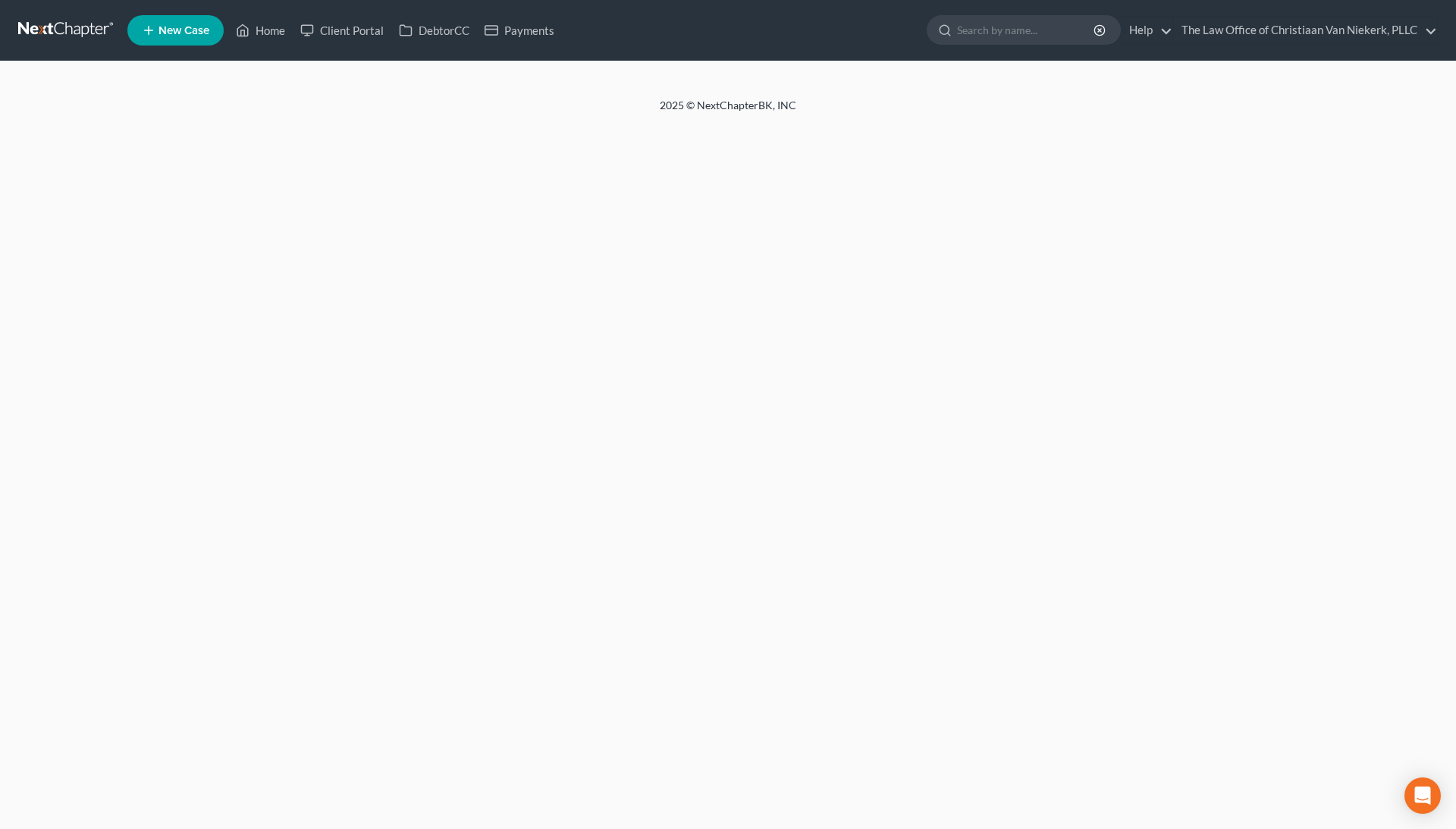 scroll, scrollTop: 0, scrollLeft: 0, axis: both 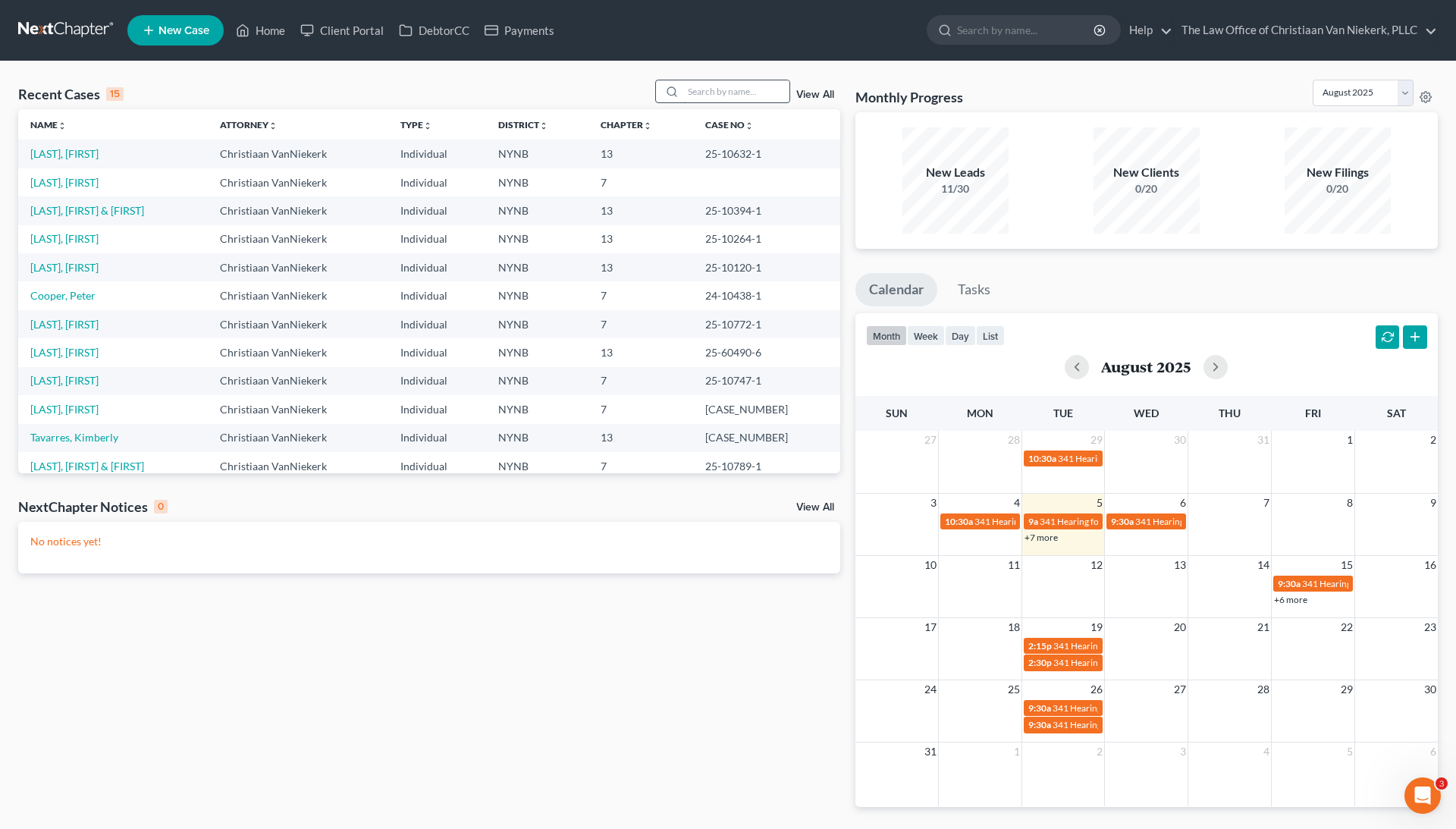 click at bounding box center [736, 91] 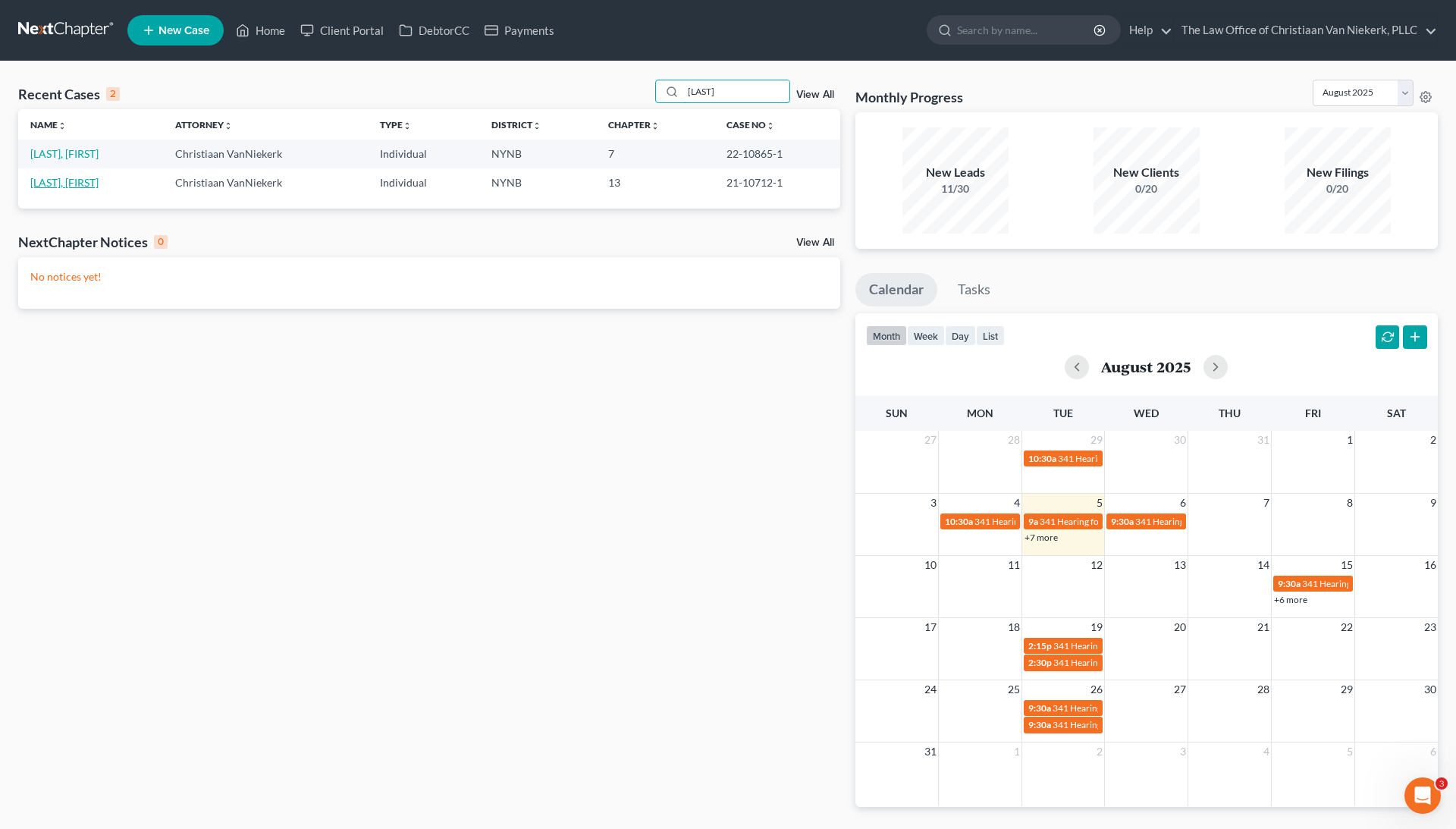type on "[LAST]" 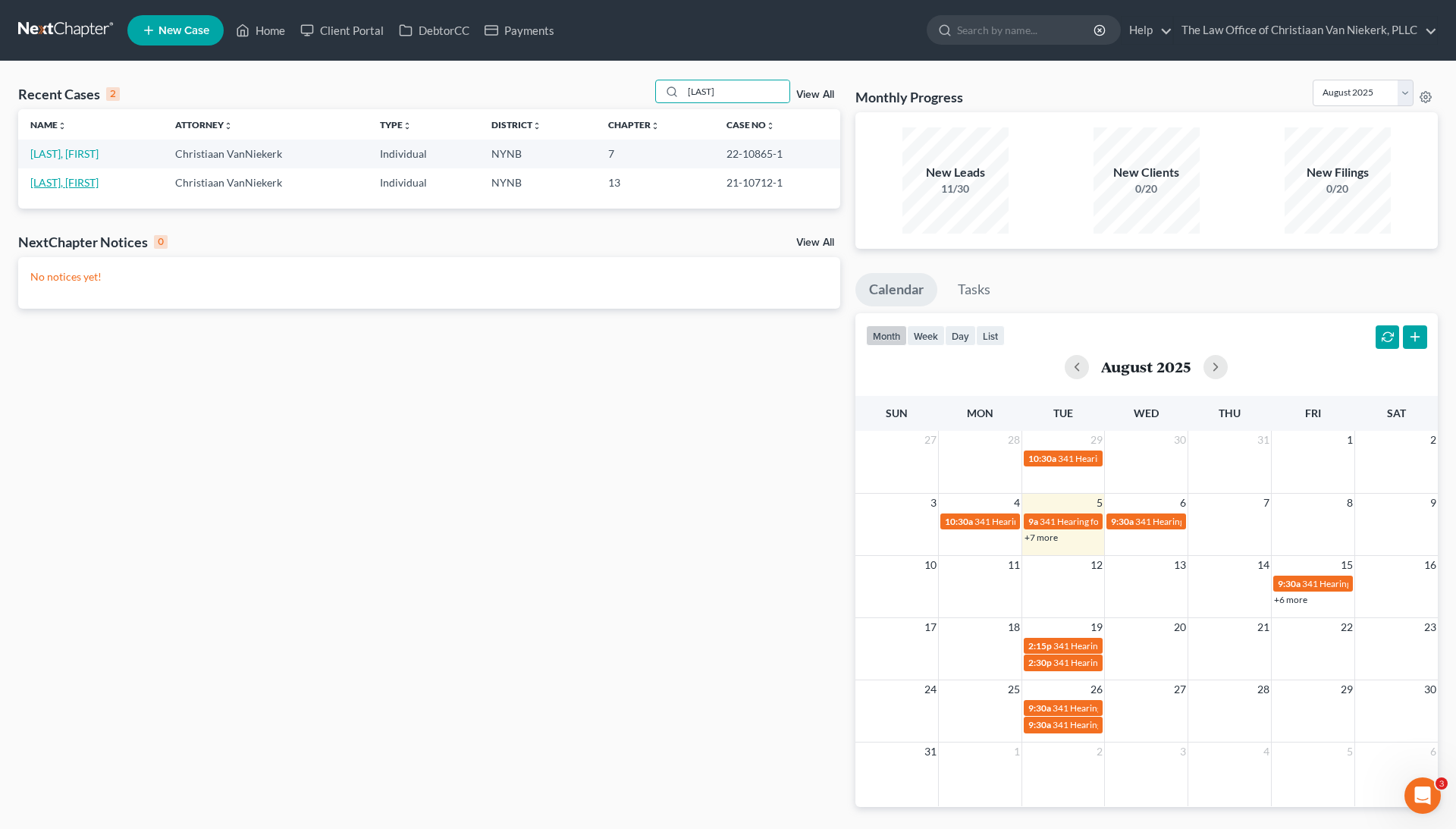 click on "[LAST], [FIRST]" at bounding box center (64, 182) 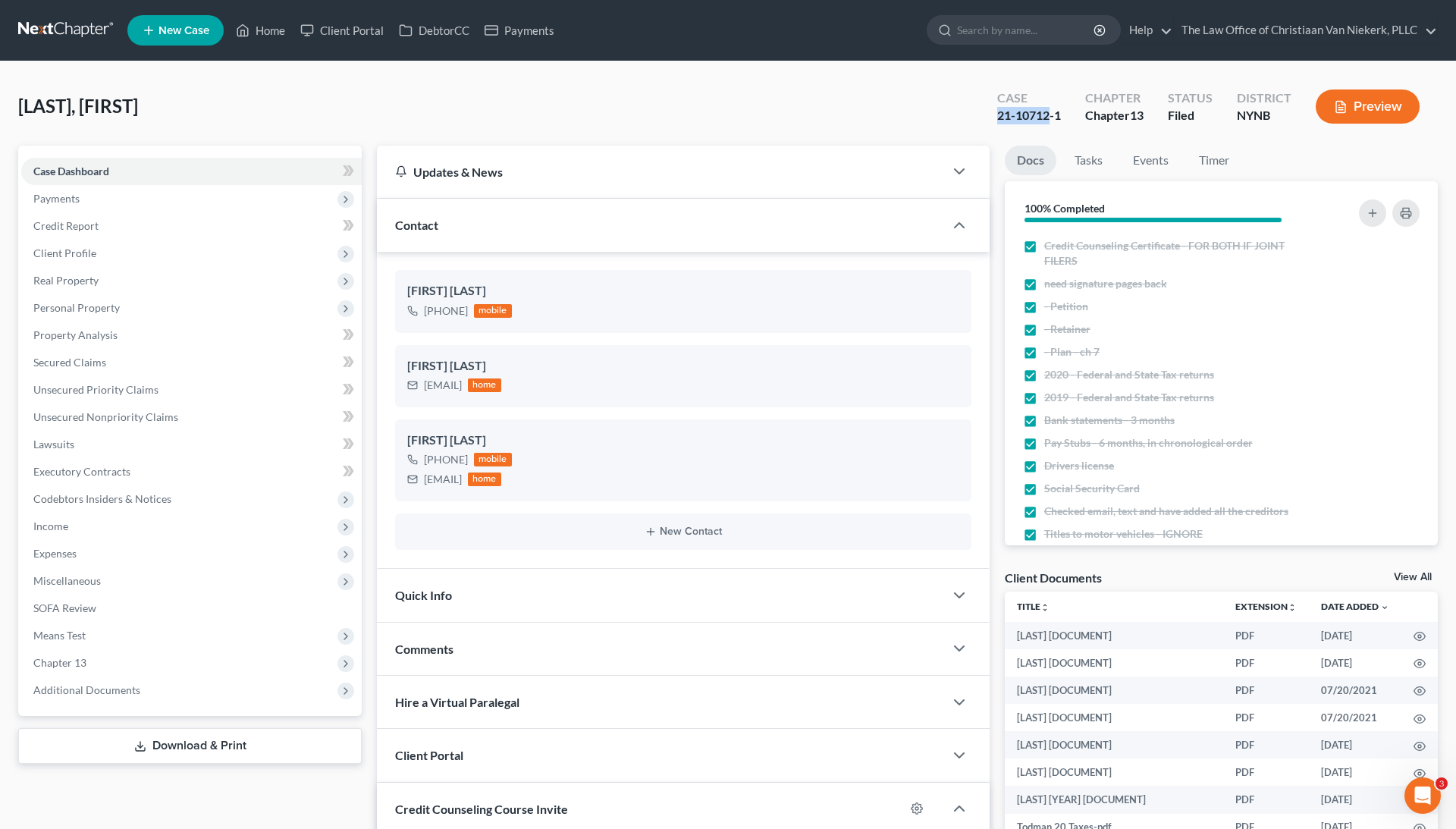 drag, startPoint x: 1050, startPoint y: 118, endPoint x: 992, endPoint y: 118, distance: 58 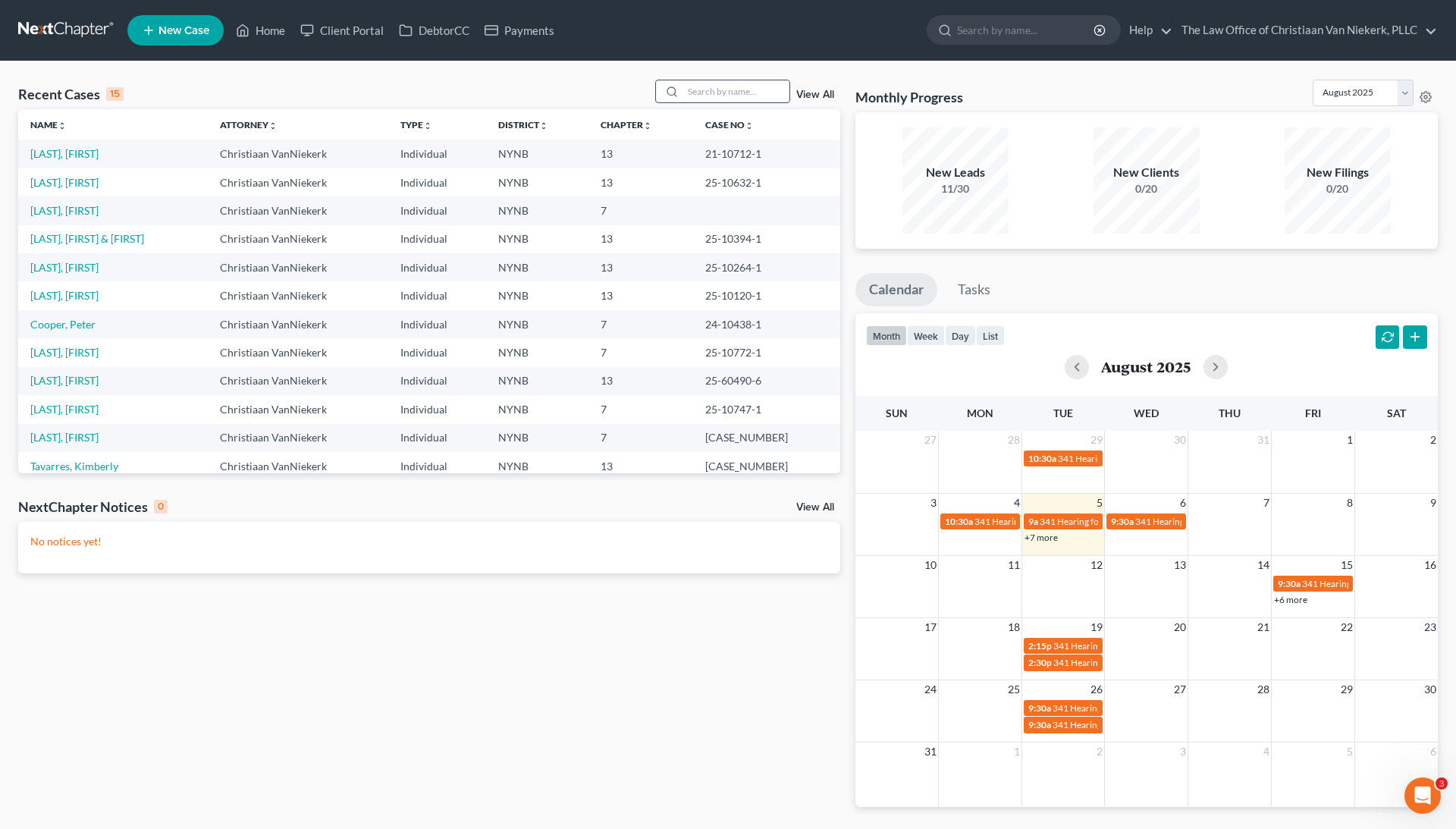 click at bounding box center (736, 91) 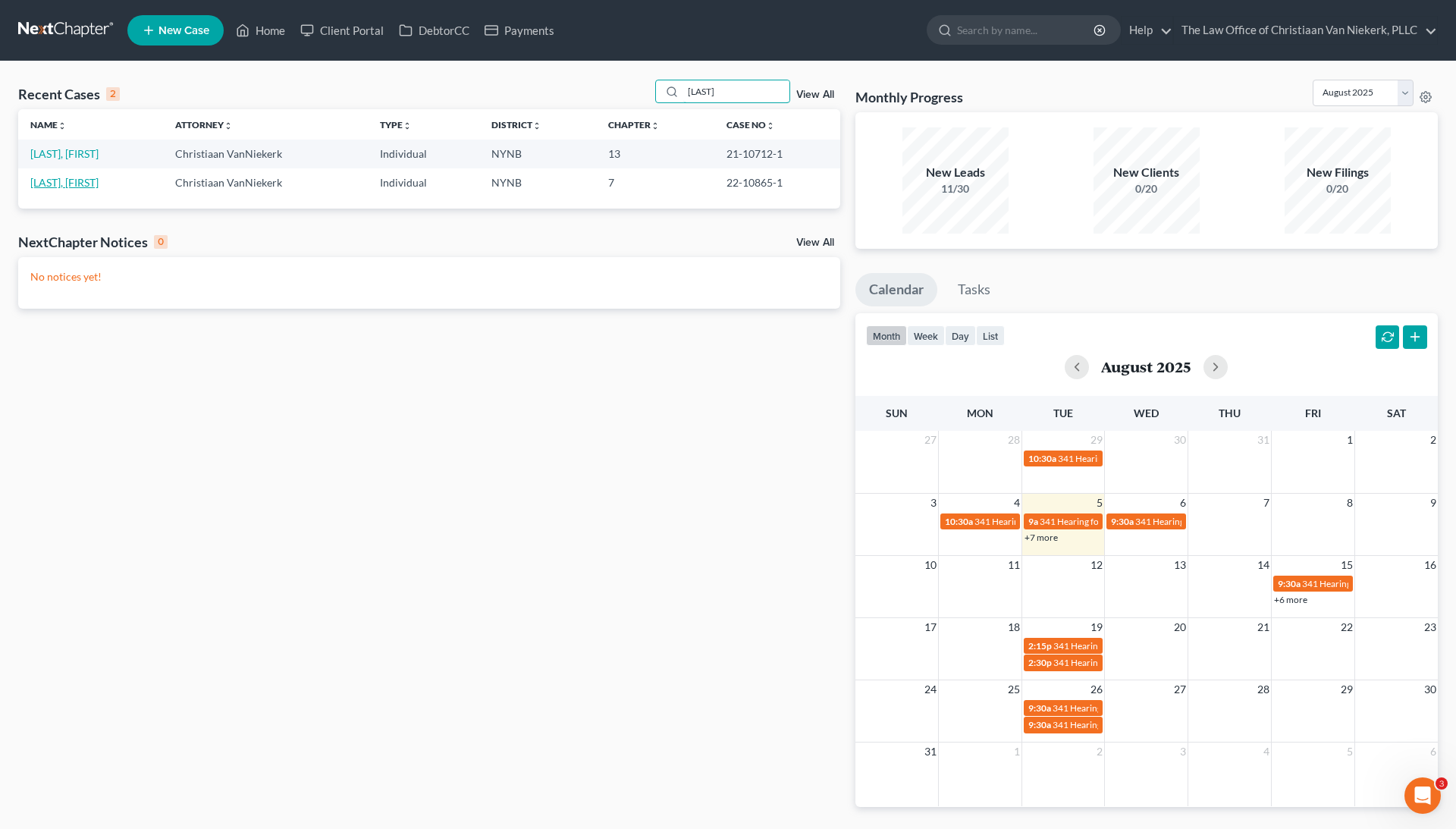 type on "todman" 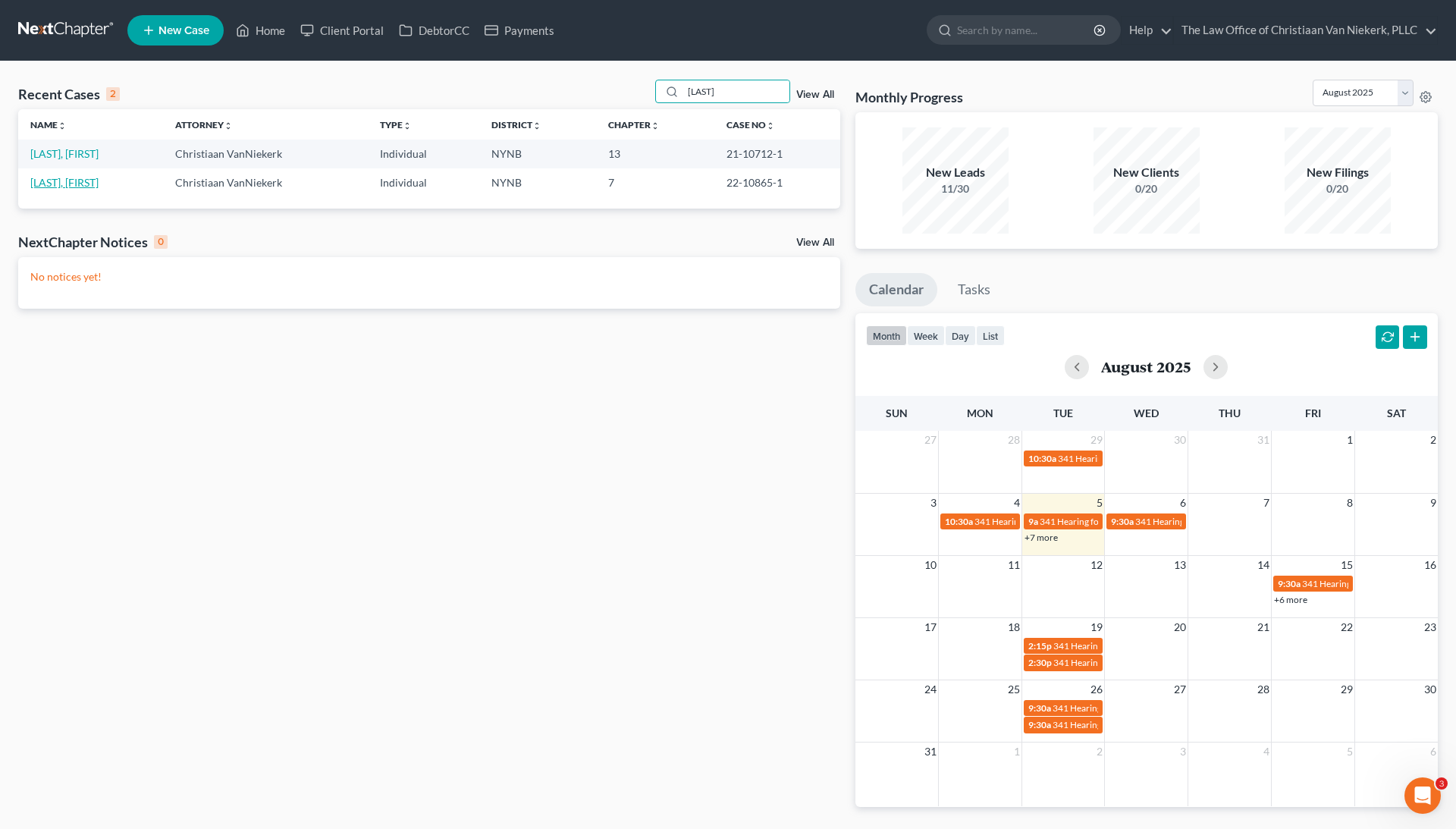 click on "Todman, Essence" at bounding box center (64, 182) 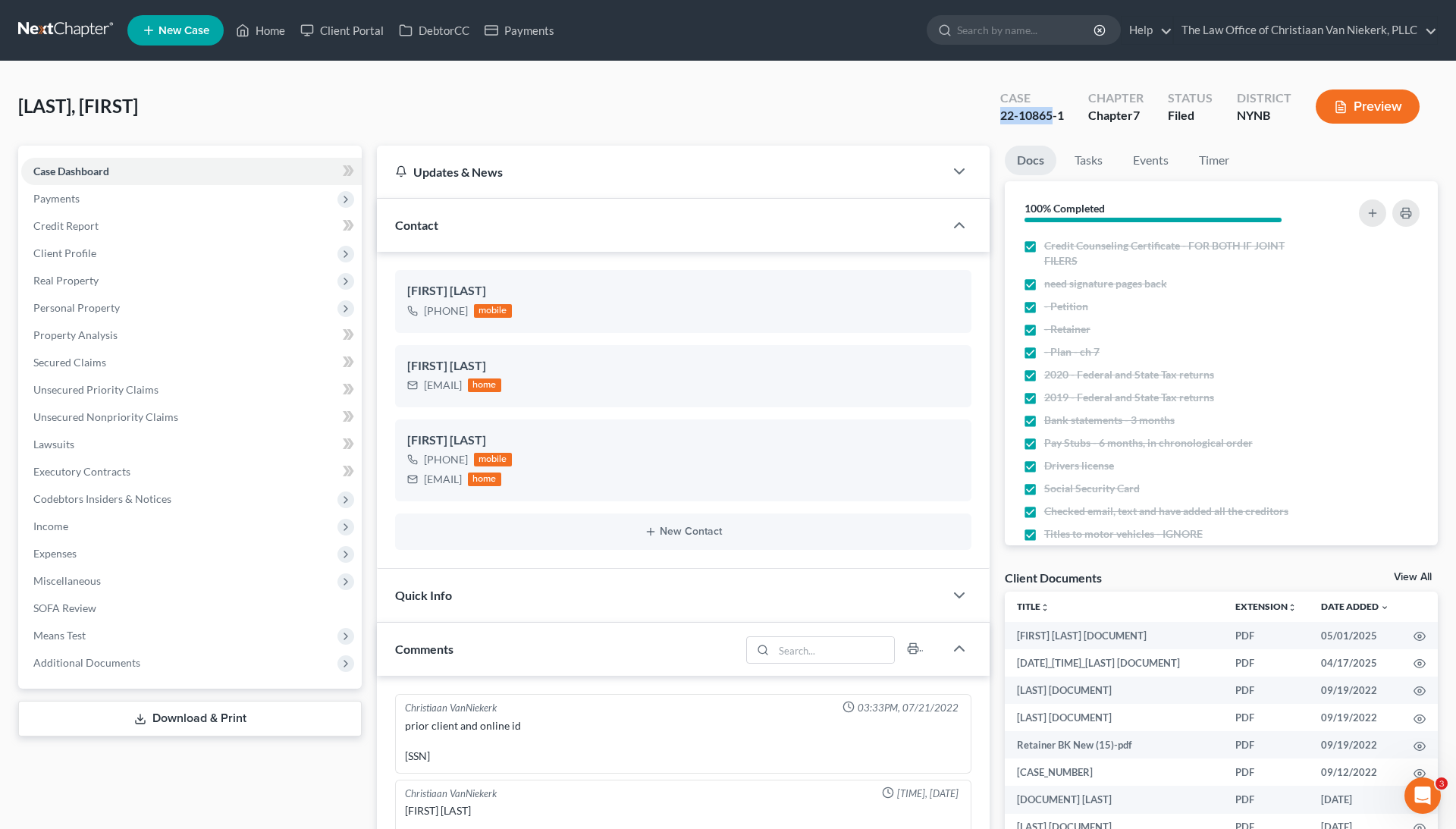 drag, startPoint x: 1054, startPoint y: 116, endPoint x: 987, endPoint y: 116, distance: 67 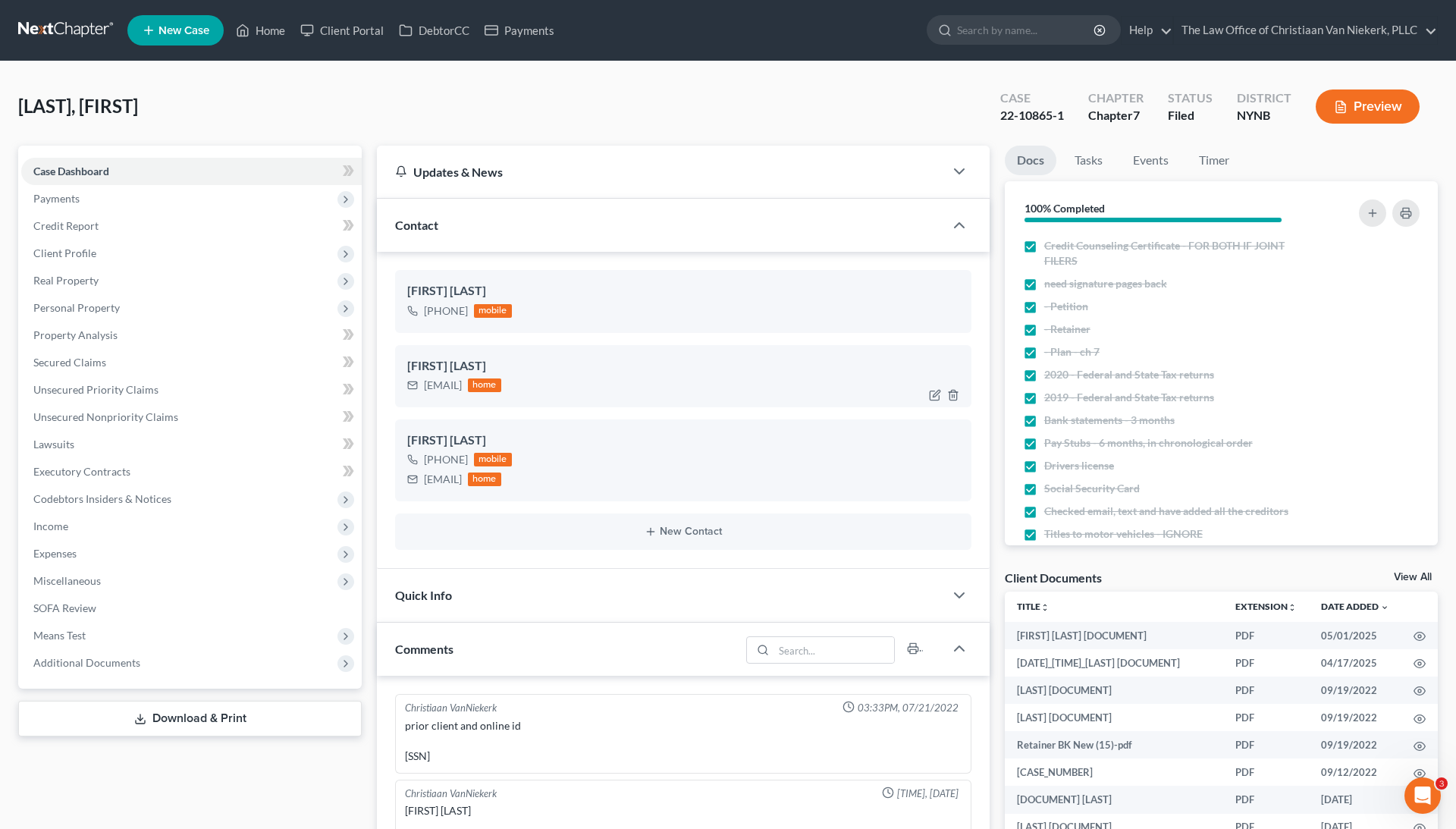 click on "etodman@icloud.com" at bounding box center (443, 385) 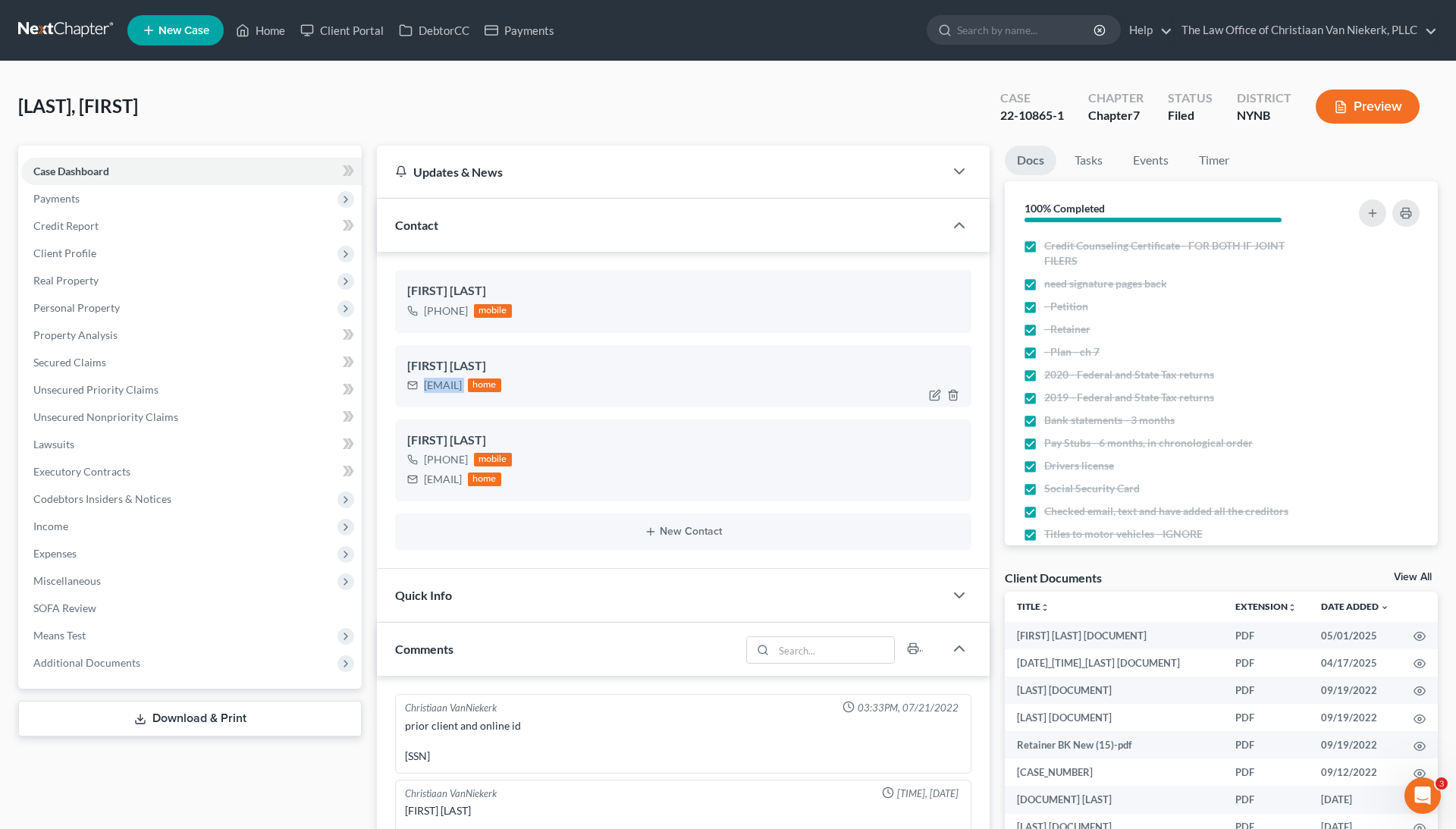 click on "etodman@icloud.com" at bounding box center [443, 385] 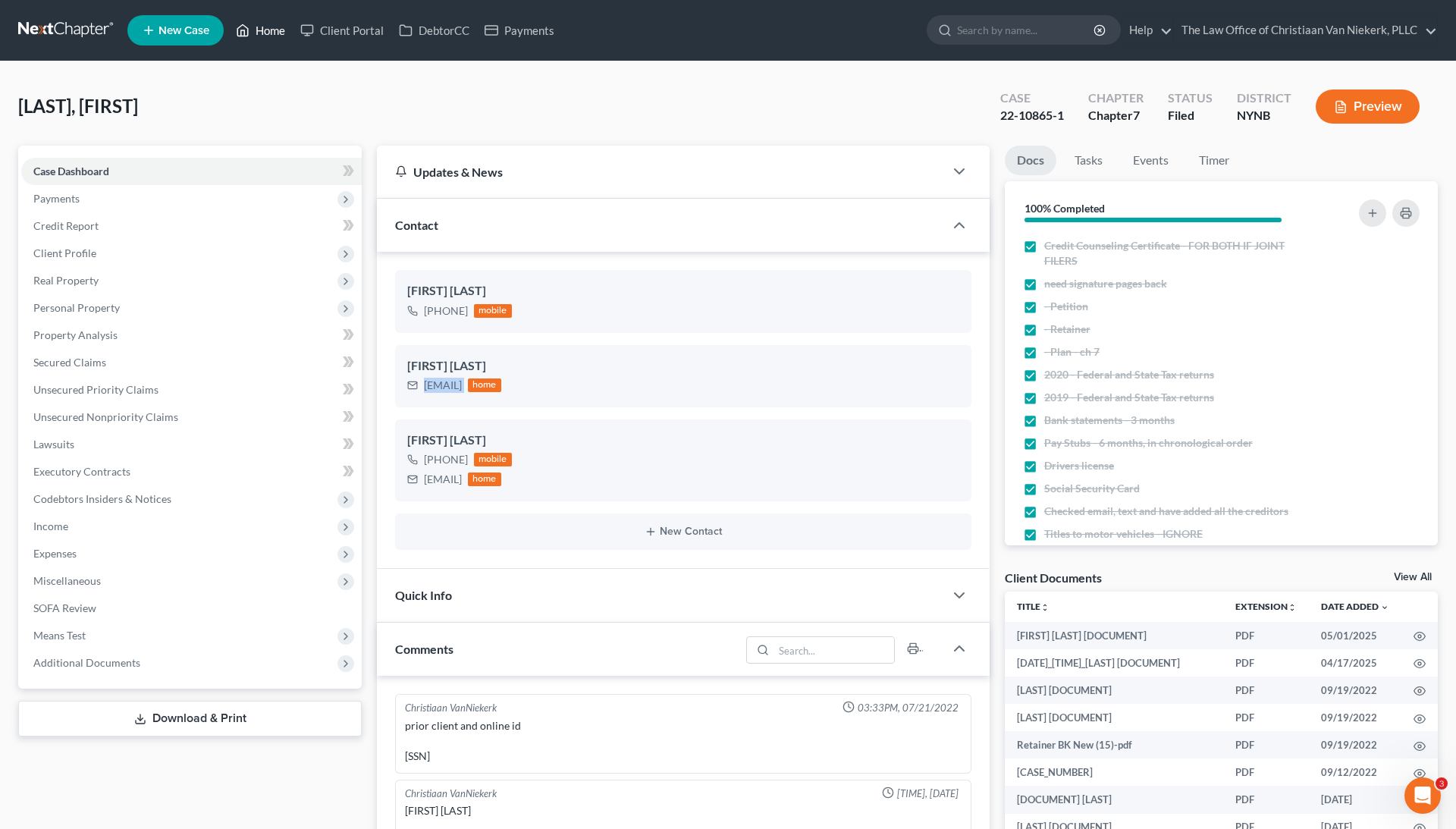 click on "Home" at bounding box center [260, 30] 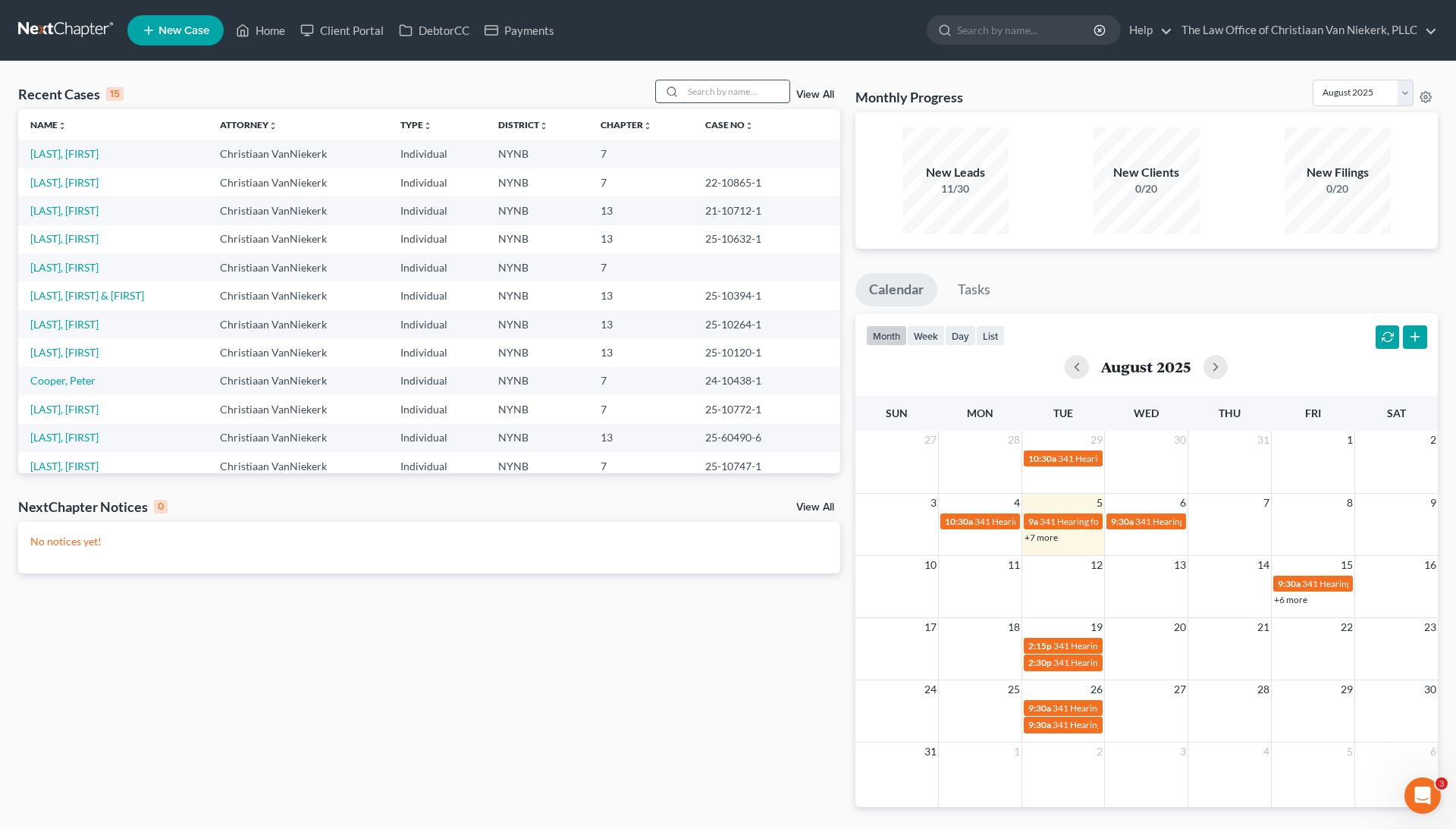 click at bounding box center [736, 91] 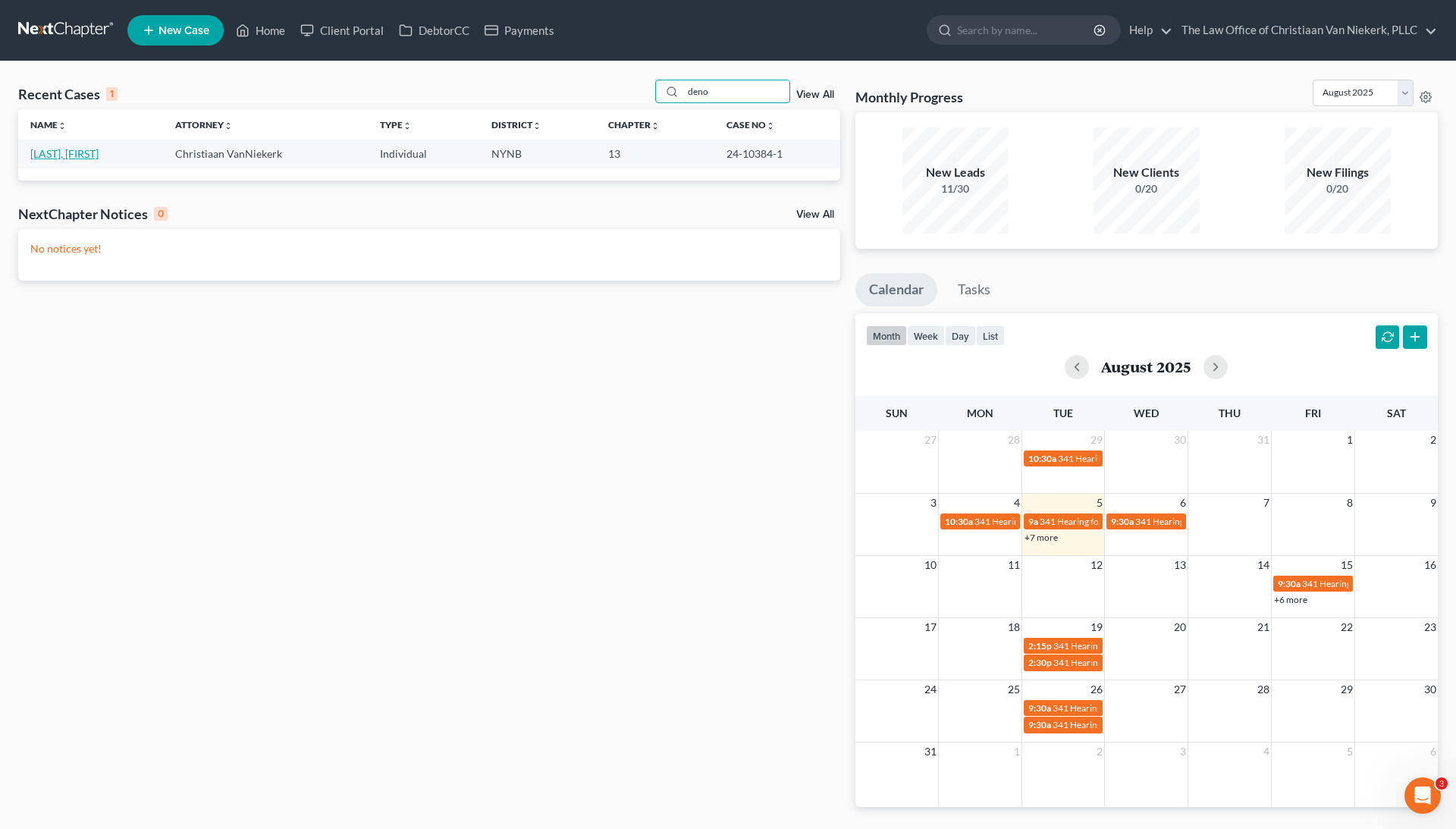 type on "deno" 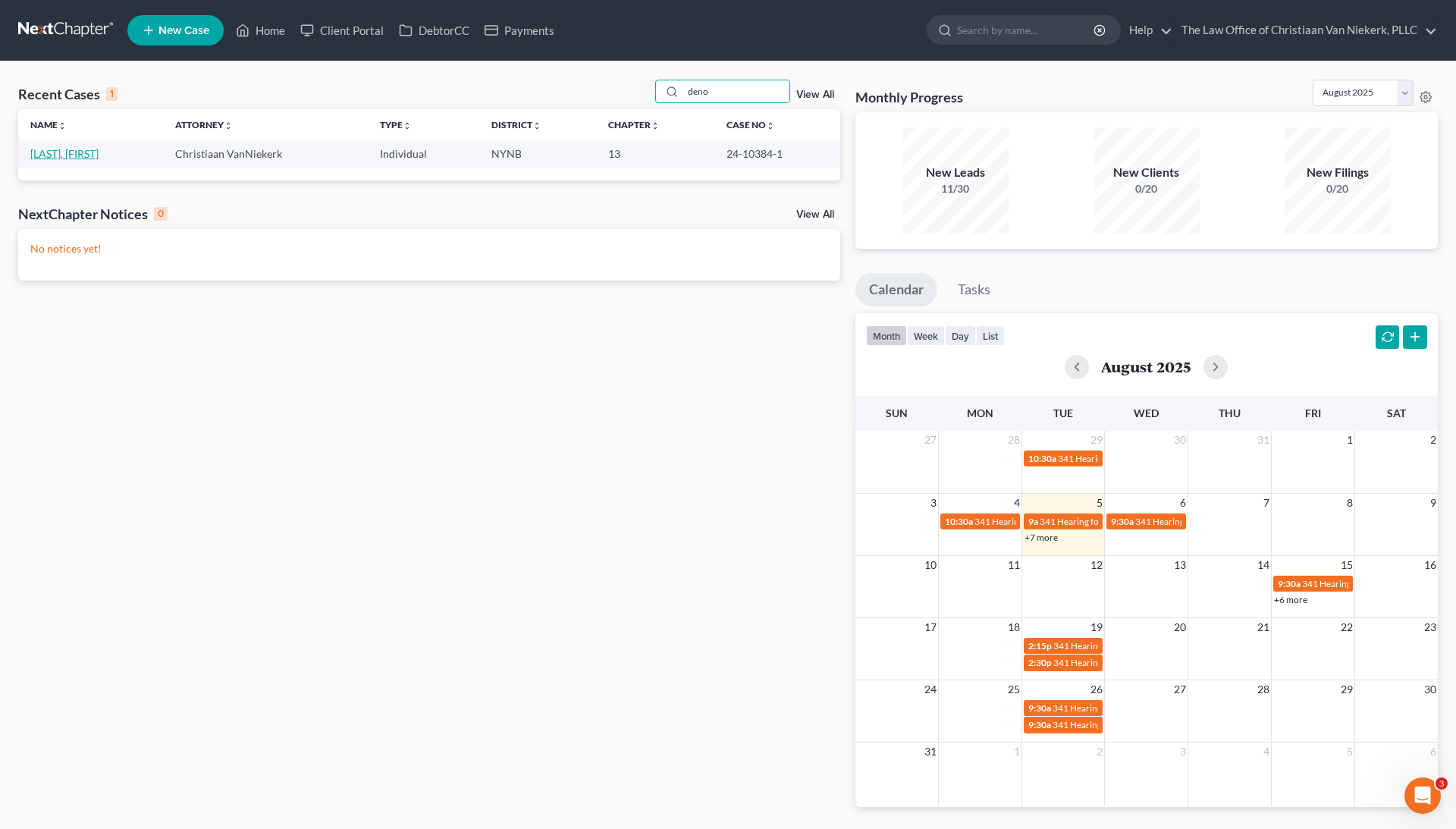 click on "Deno, Keith" at bounding box center (64, 153) 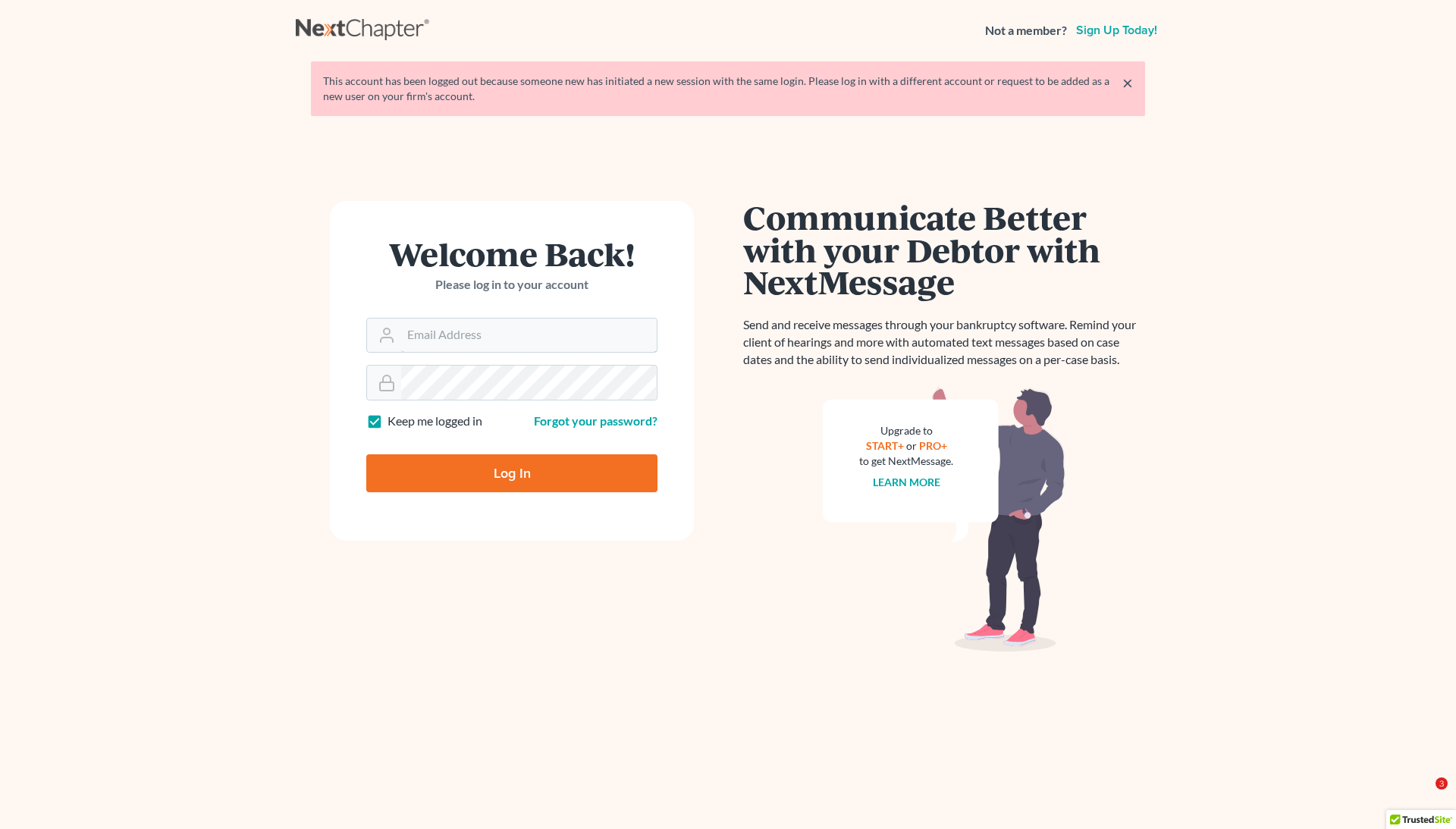 scroll, scrollTop: 0, scrollLeft: 0, axis: both 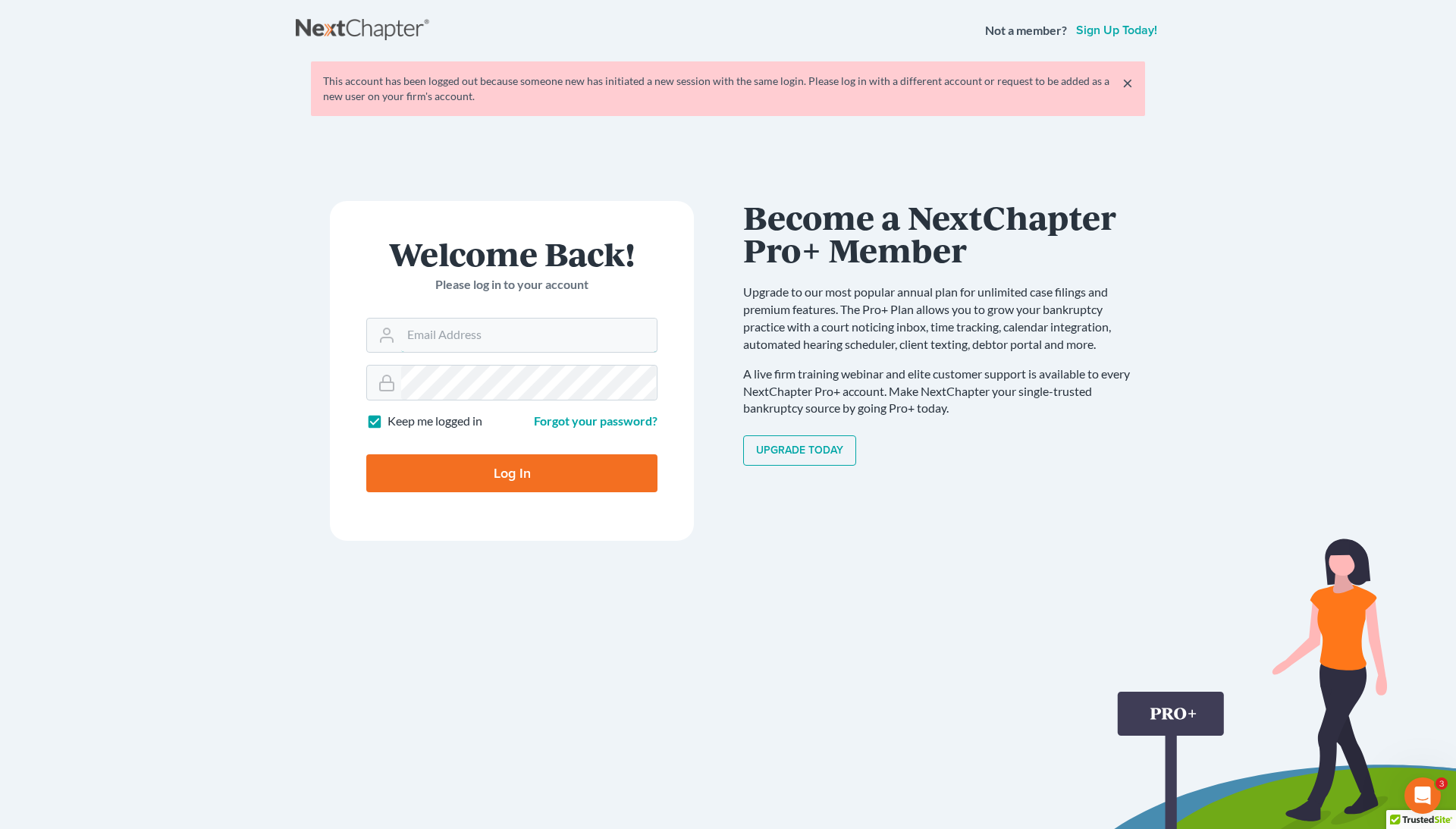 type on "[EMAIL]" 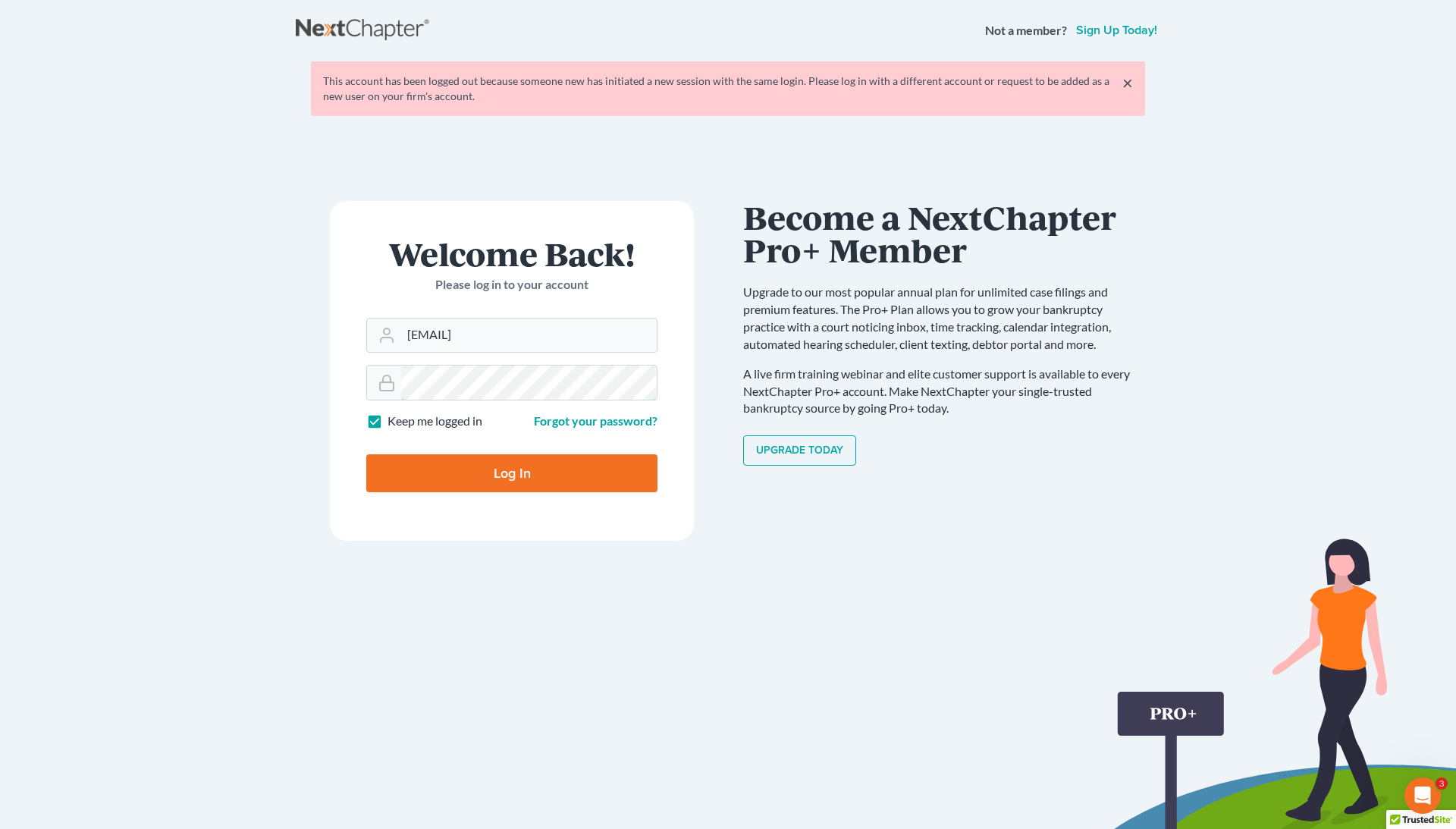 click on "Log In" at bounding box center (512, 473) 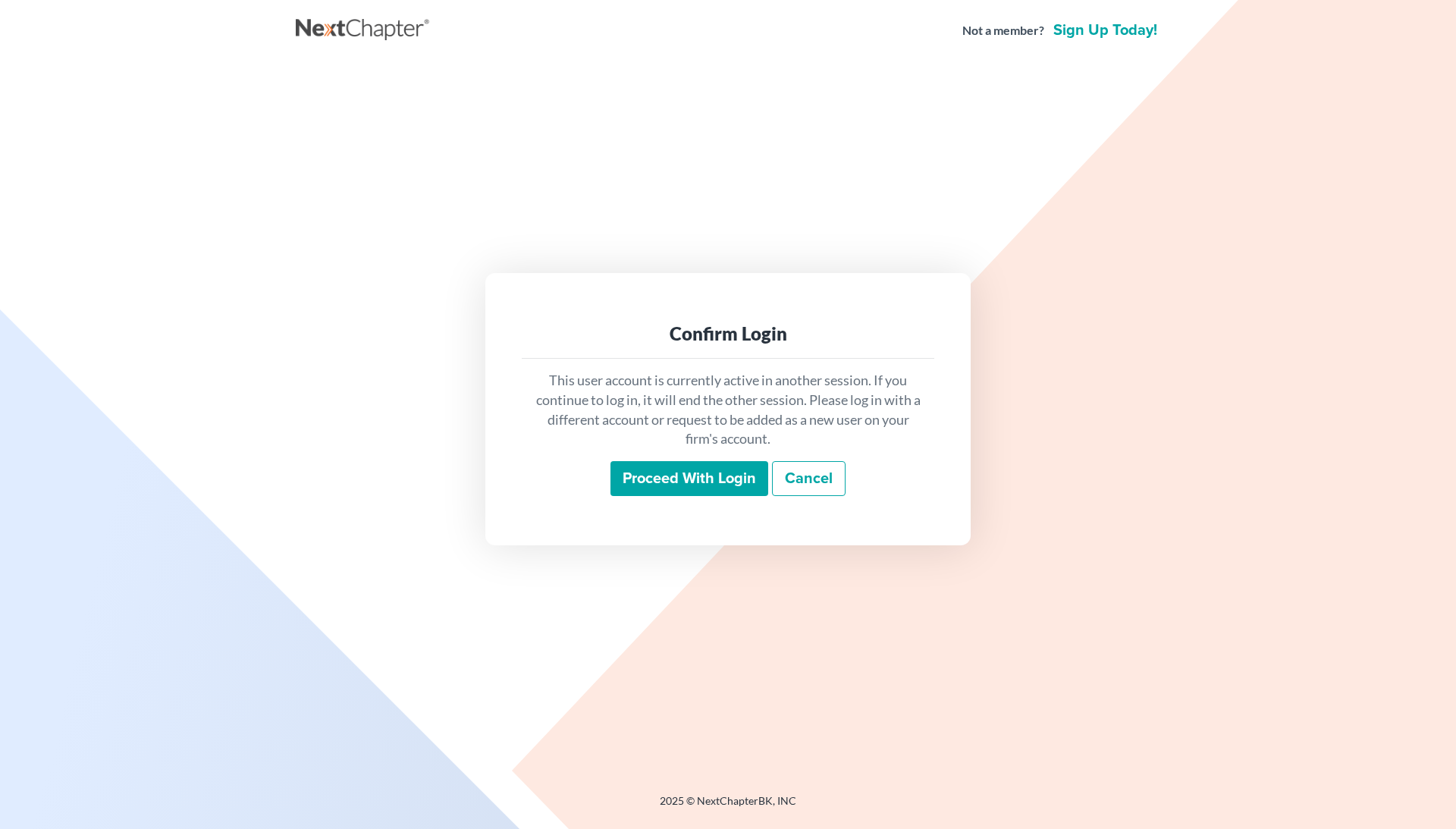 scroll, scrollTop: 0, scrollLeft: 0, axis: both 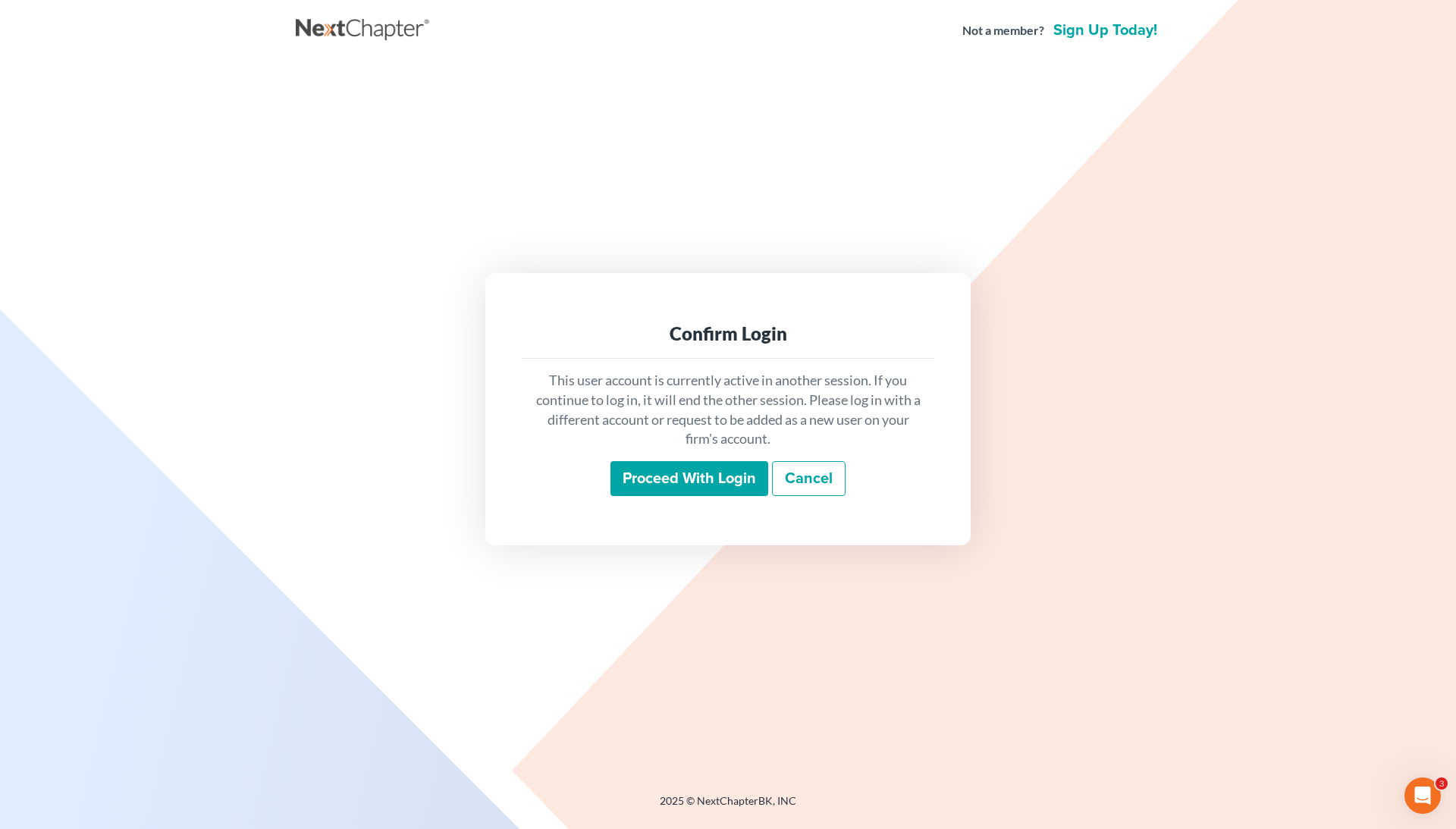 click on "Proceed with login" at bounding box center (689, 479) 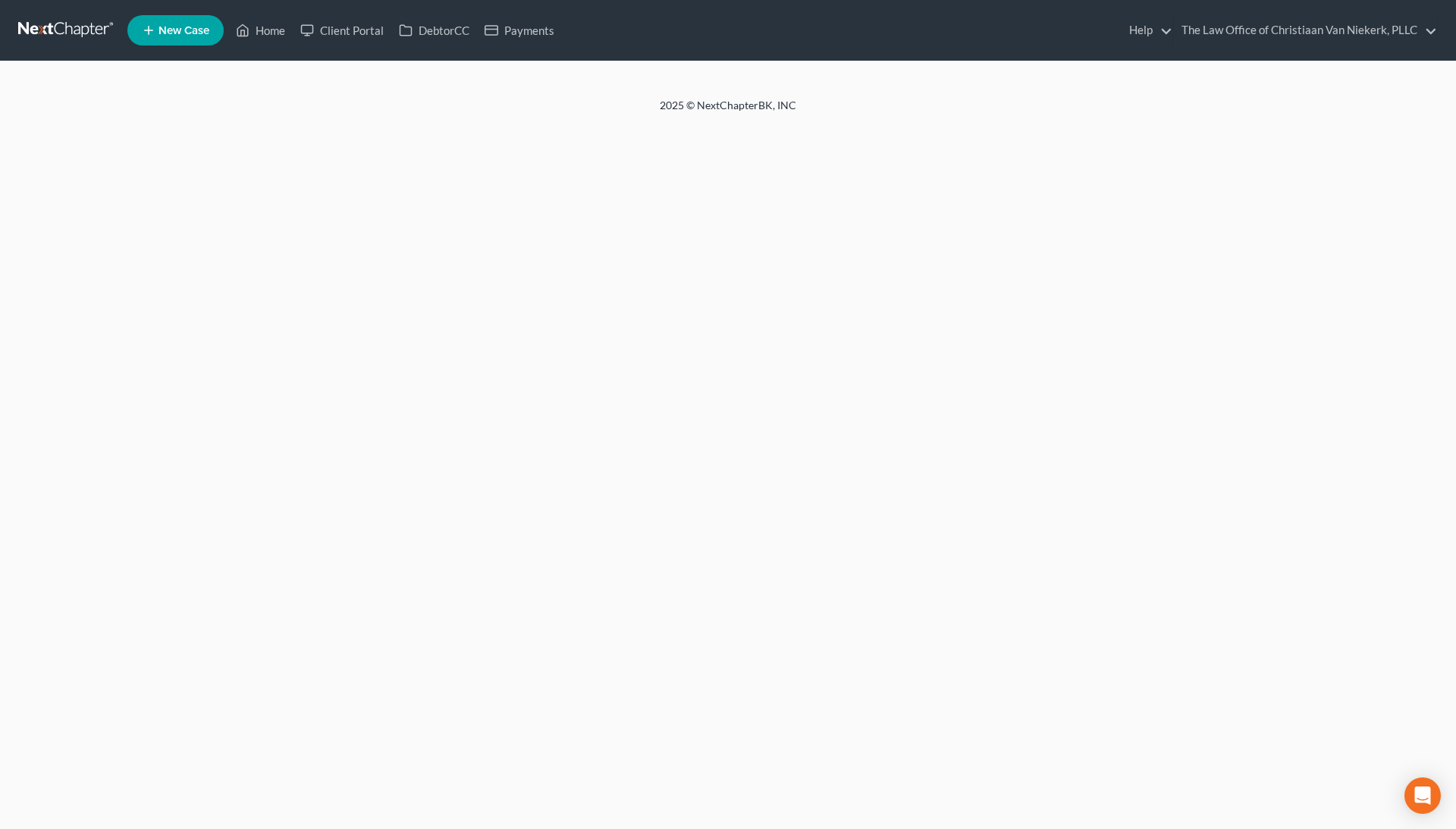scroll, scrollTop: 0, scrollLeft: 0, axis: both 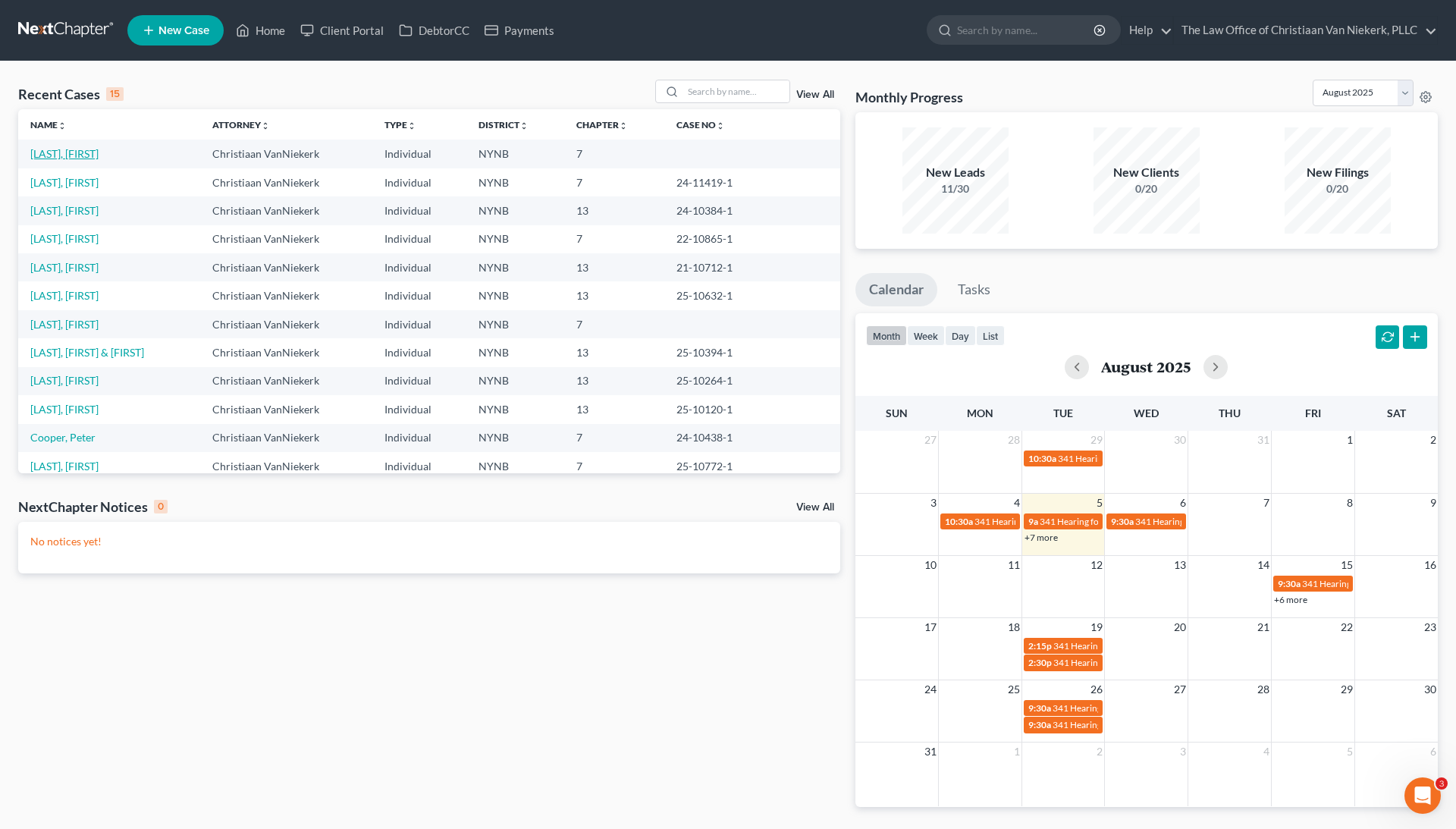 click on "[LAST], [FIRST]" at bounding box center [64, 153] 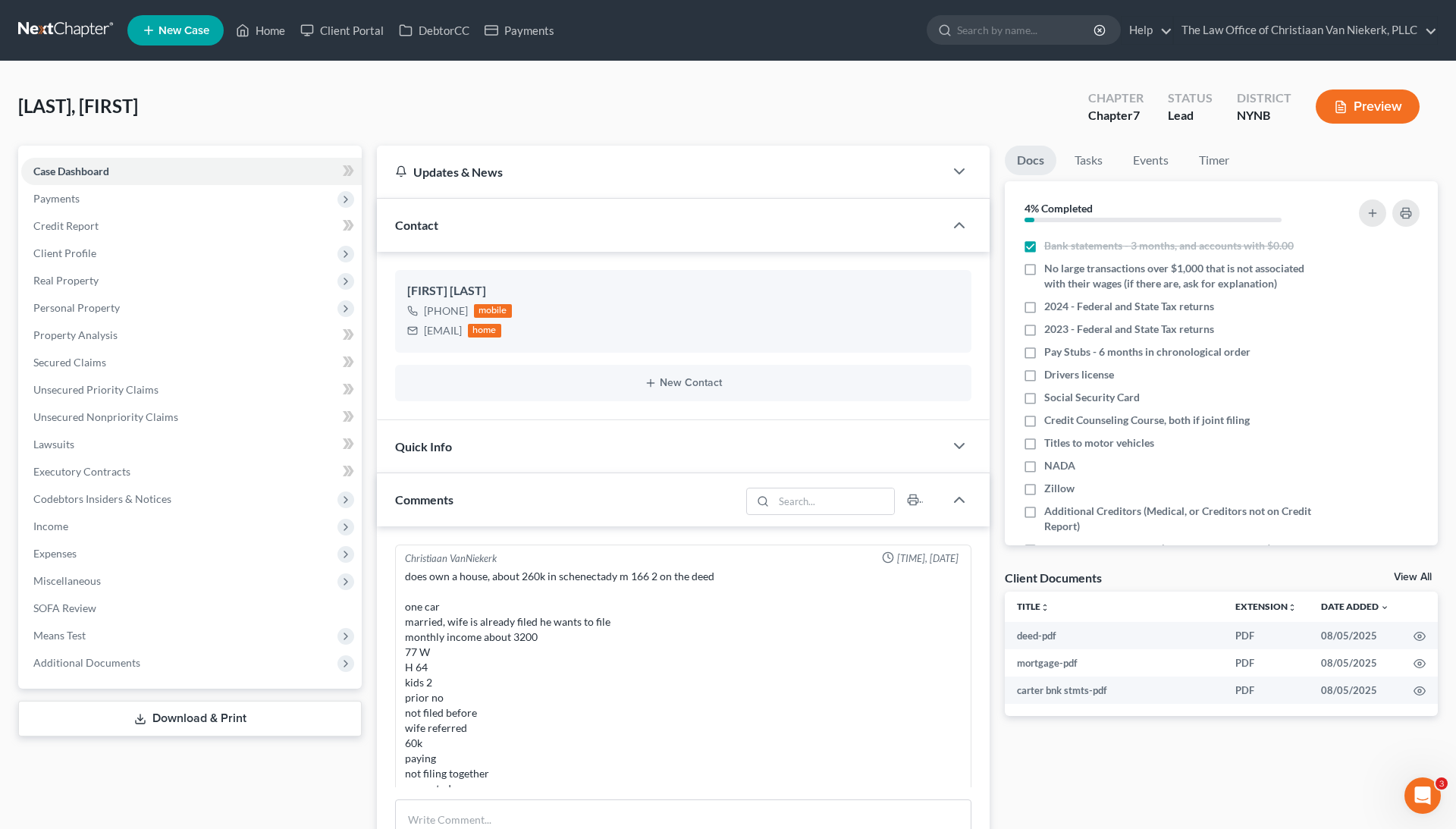 scroll, scrollTop: 686, scrollLeft: 0, axis: vertical 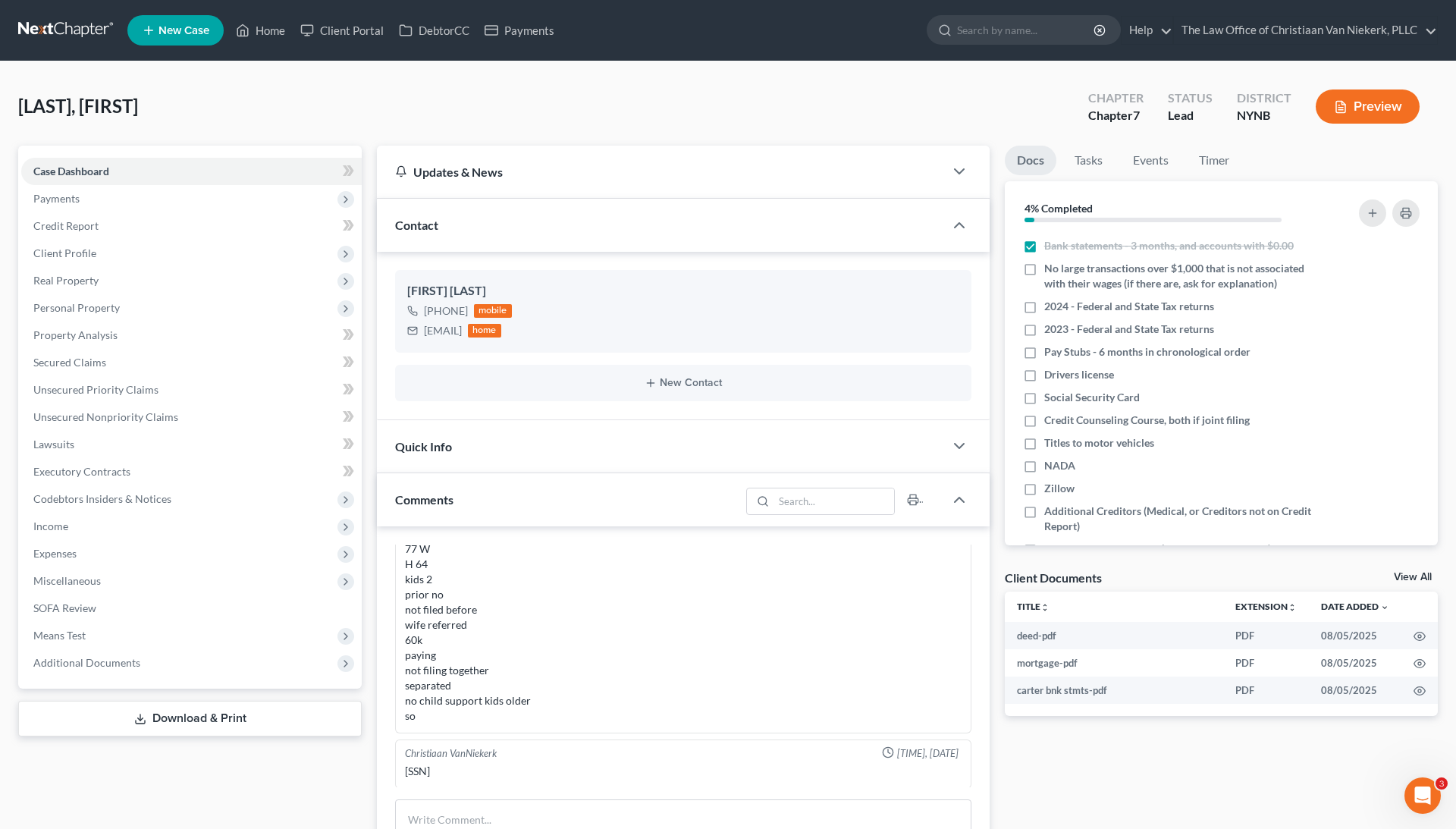 click on "View All" at bounding box center (1413, 577) 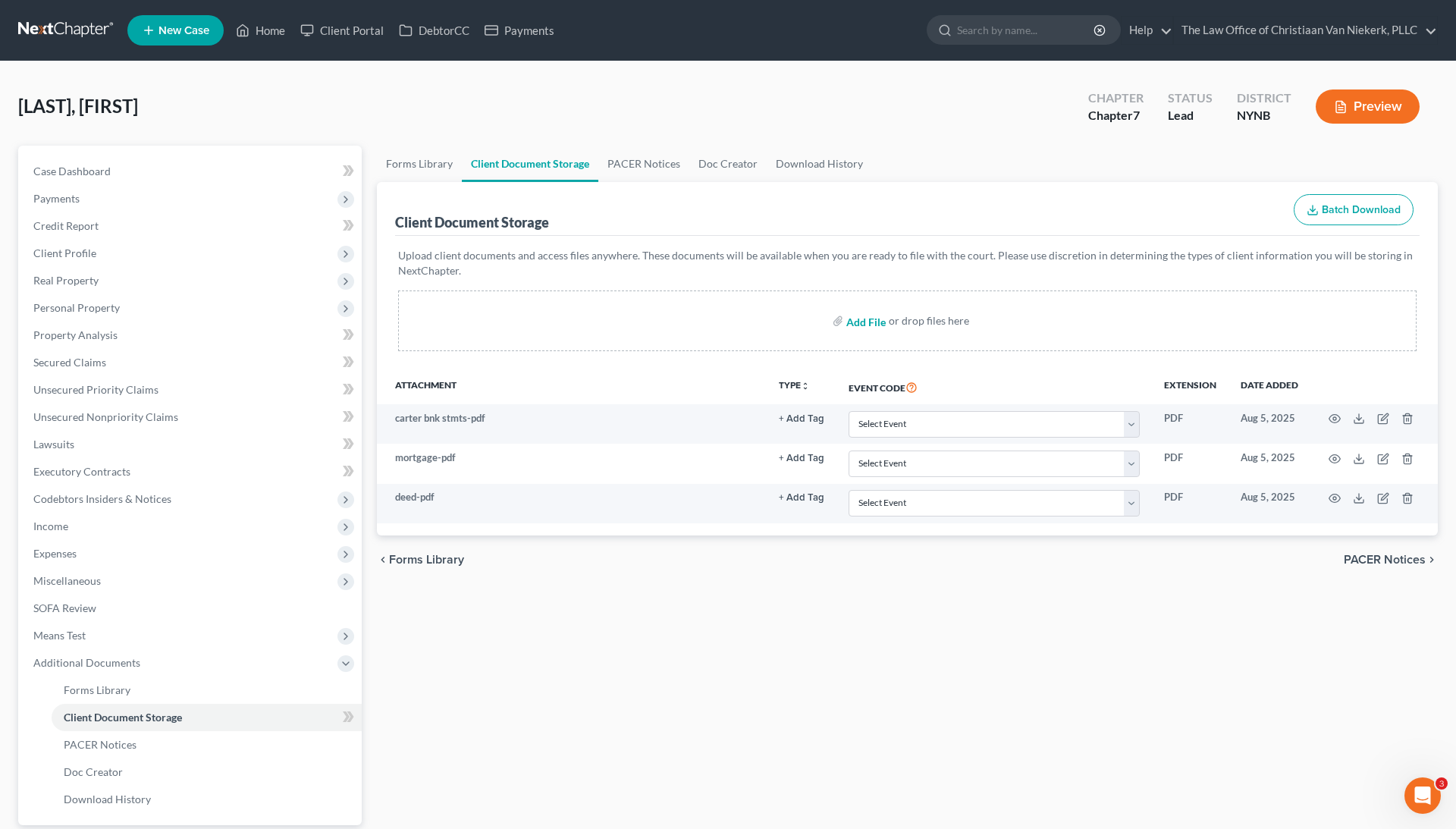 click at bounding box center [864, 321] 